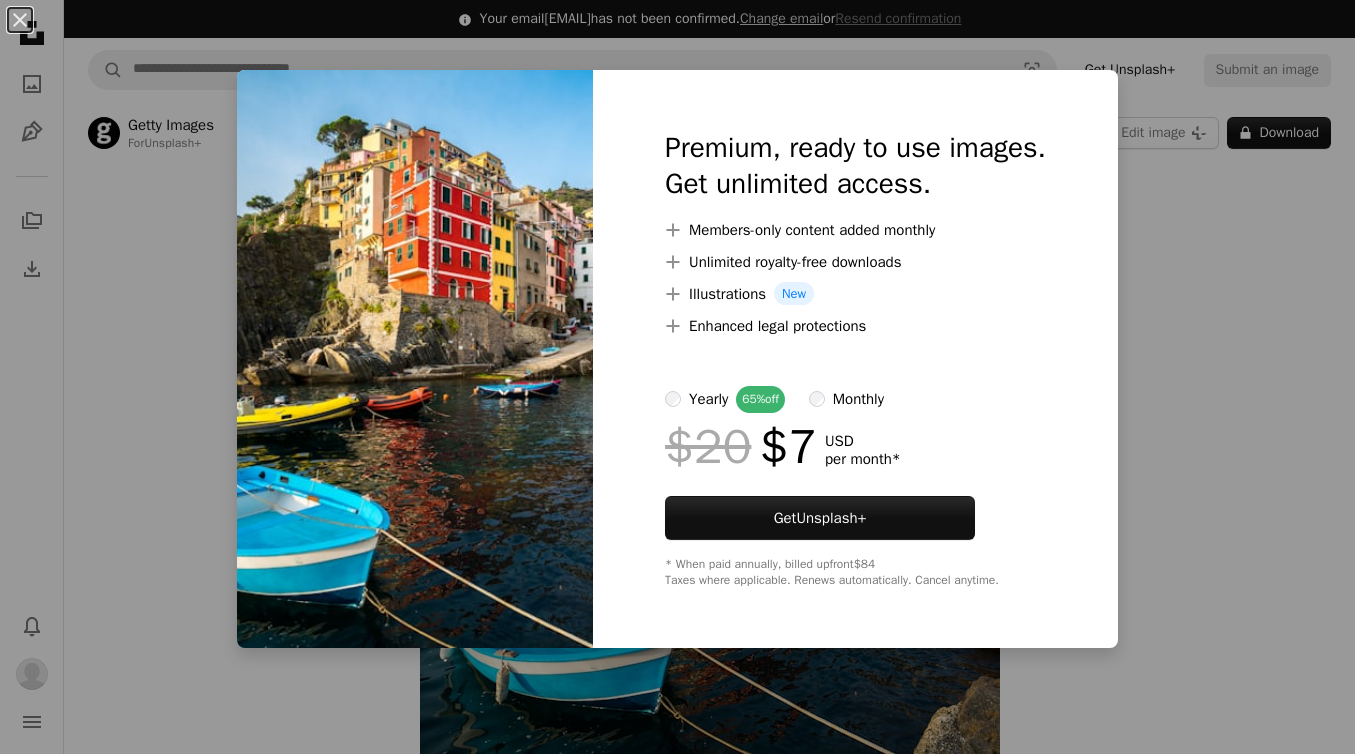 scroll, scrollTop: 78, scrollLeft: 0, axis: vertical 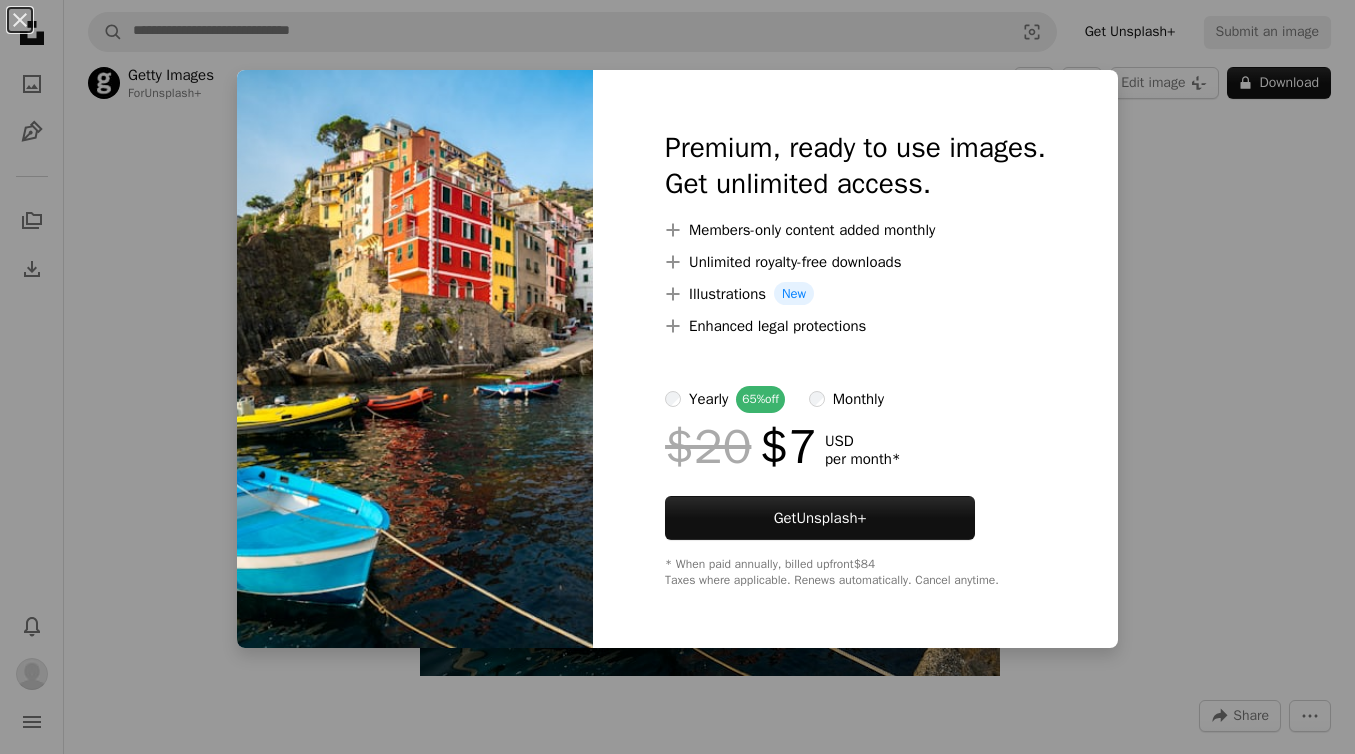 click on "An X shape Premium, ready to use images. Get unlimited access. A plus sign Members-only content added monthly A plus sign Unlimited royalty-free downloads A plus sign Illustrations  New A plus sign Enhanced legal protections yearly 65%  off monthly $20   $7 USD per month * Get  Unsplash+ * When paid annually, billed upfront  $84 Taxes where applicable. Renews automatically. Cancel anytime." at bounding box center (677, 377) 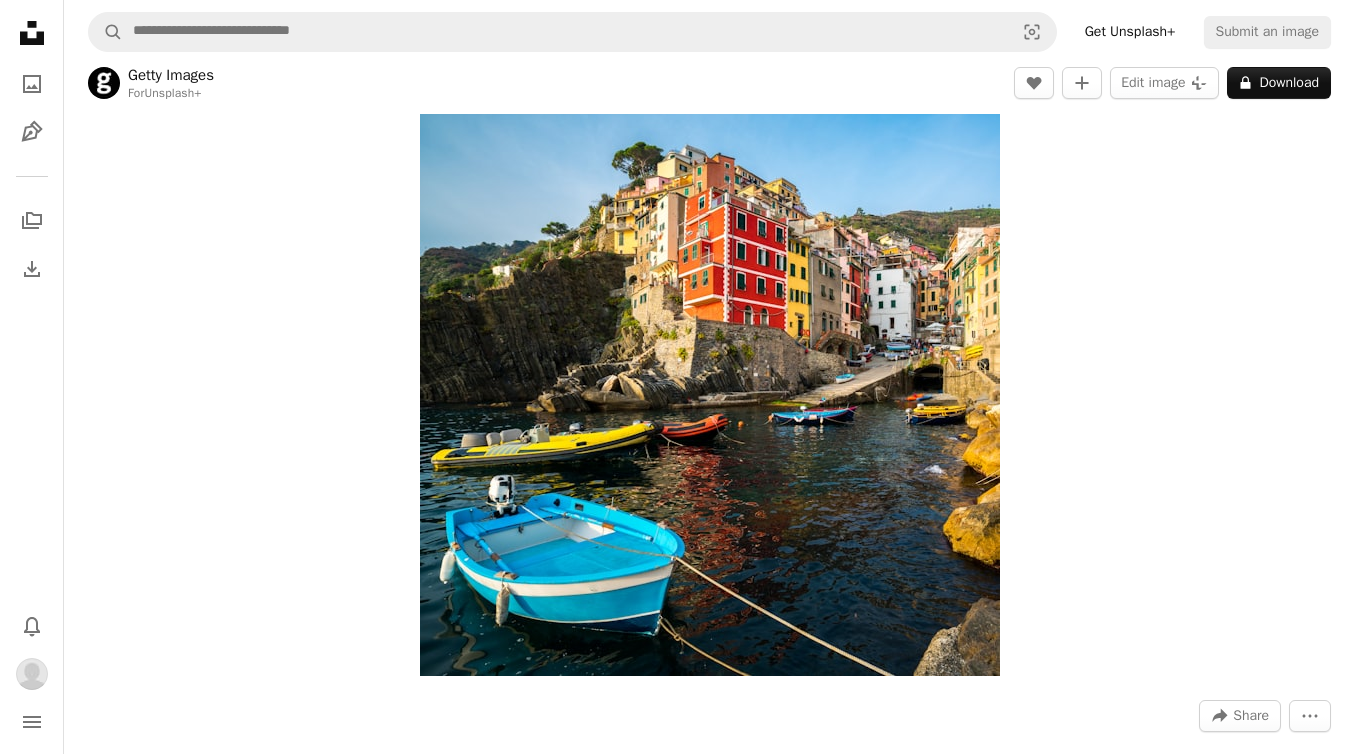 click on "Getty Images" at bounding box center (171, 75) 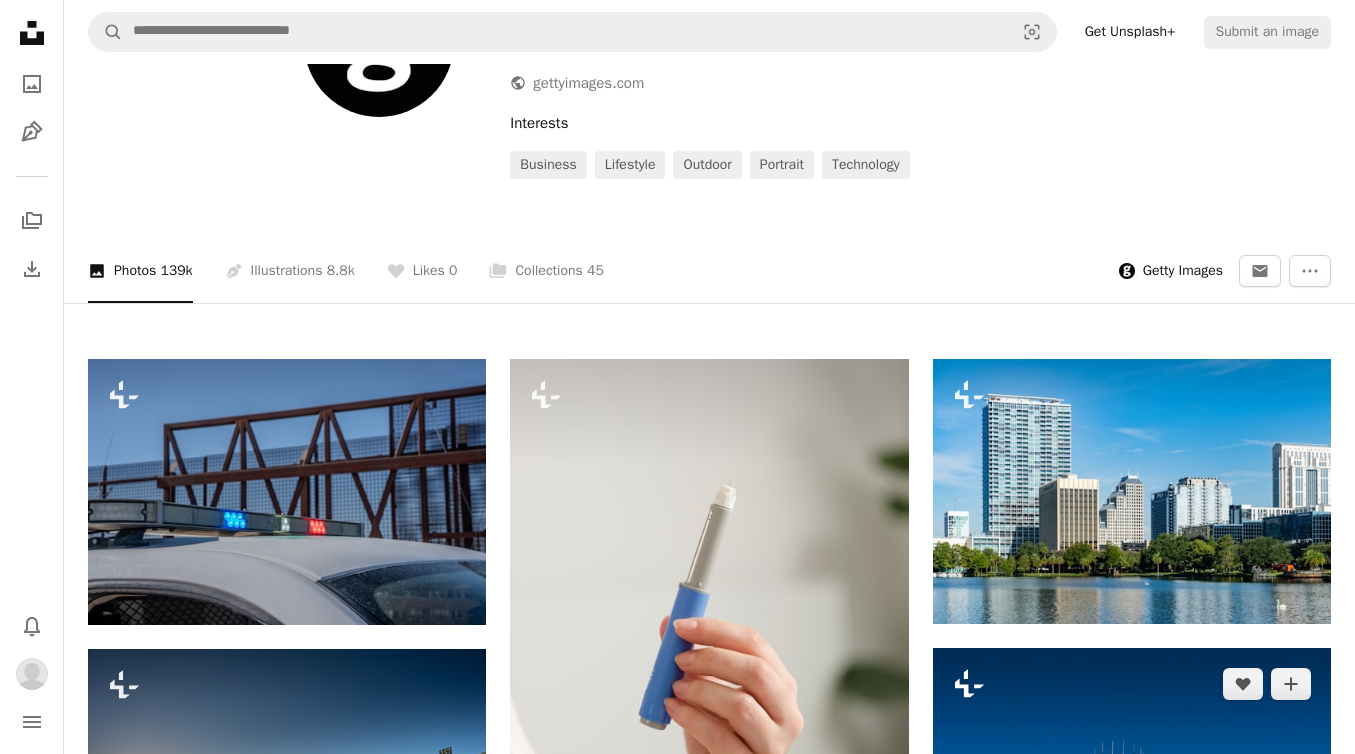 scroll, scrollTop: 0, scrollLeft: 0, axis: both 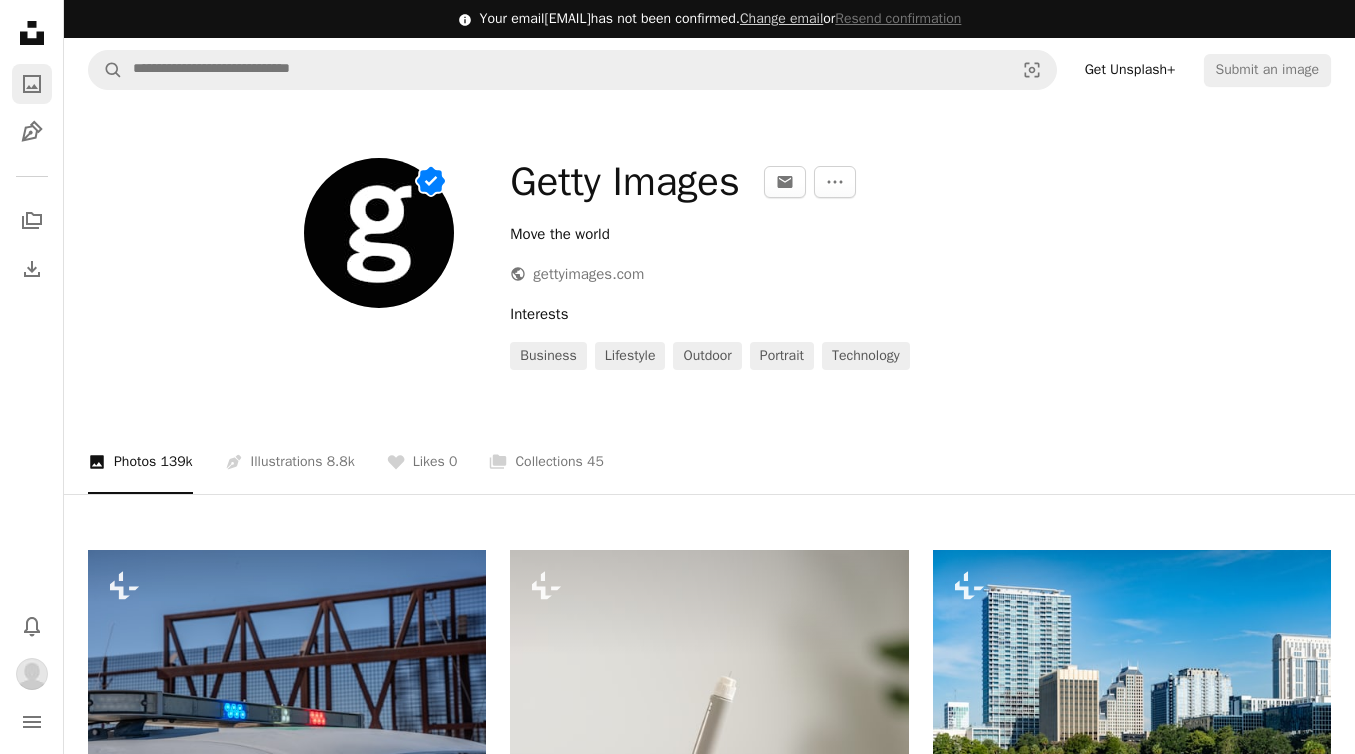 click on "A photo" 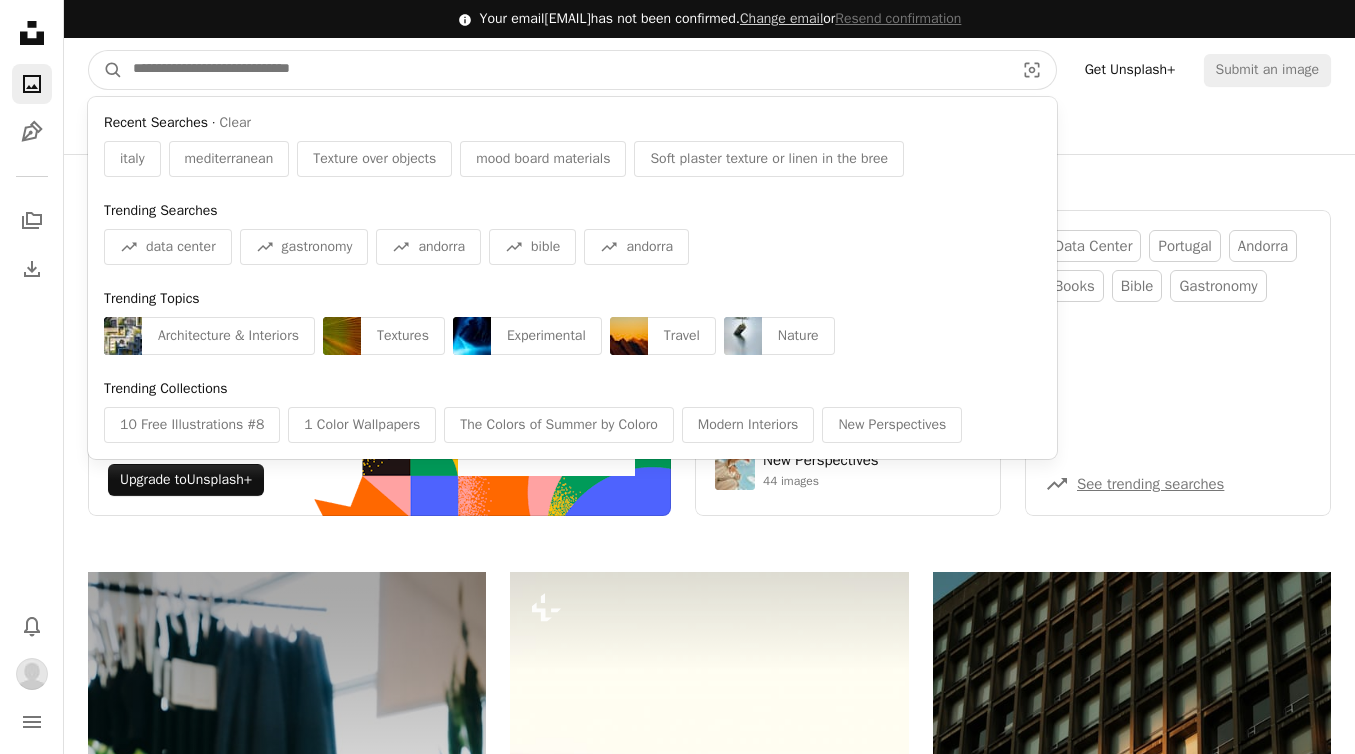 click at bounding box center [565, 70] 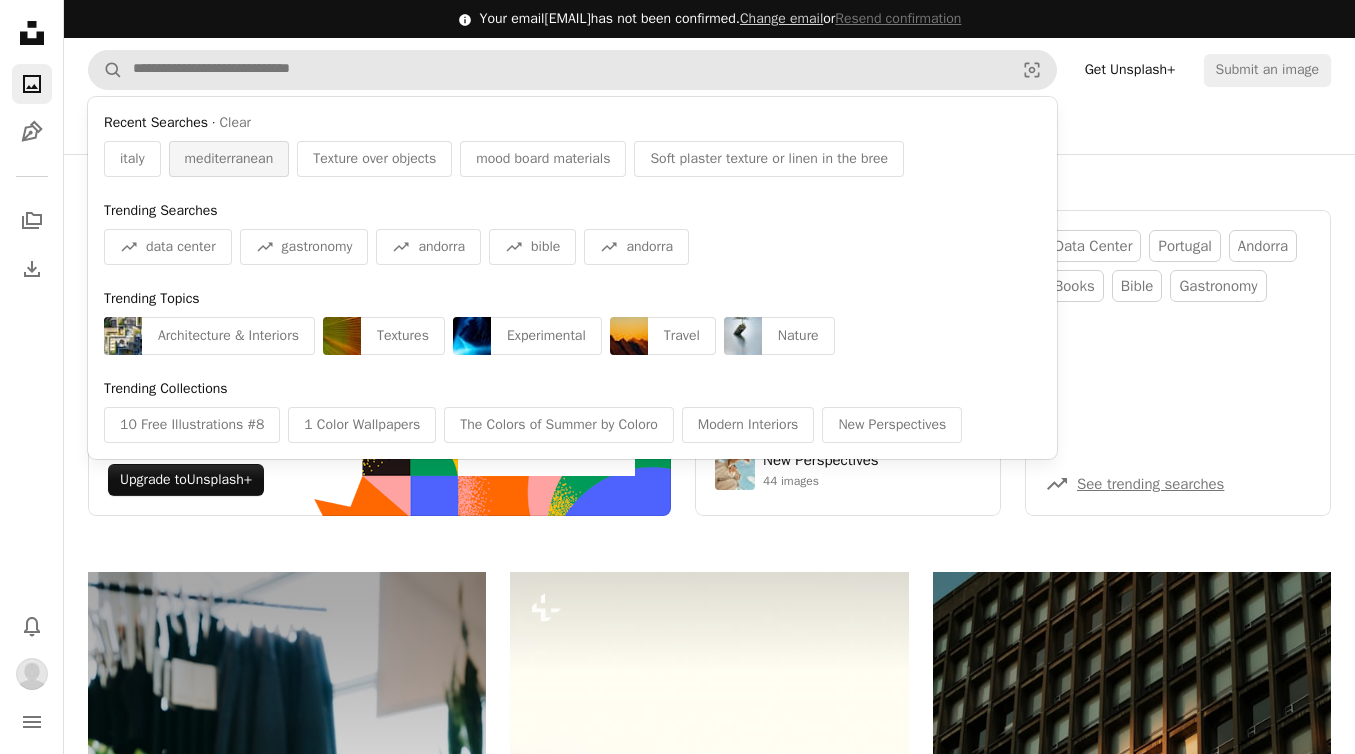 click on "mediterranean" at bounding box center (229, 159) 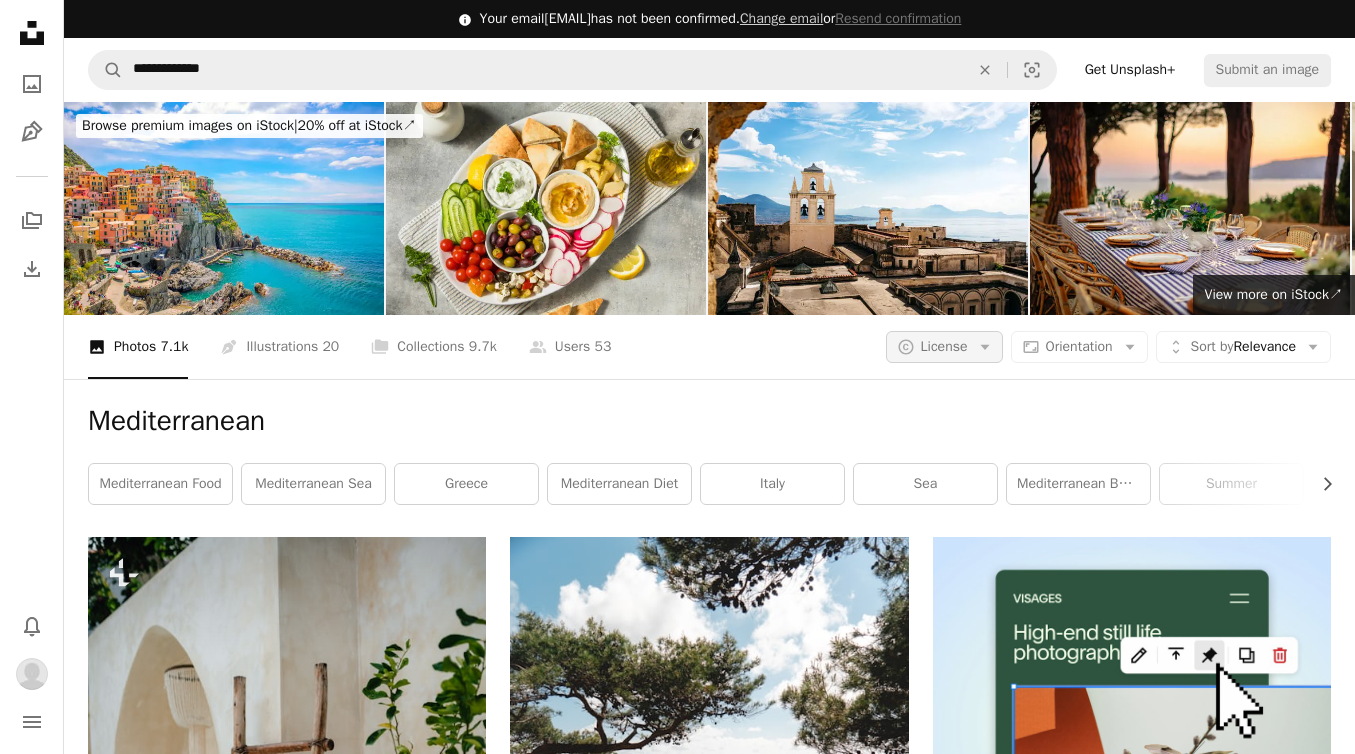 click on "Arrow down" 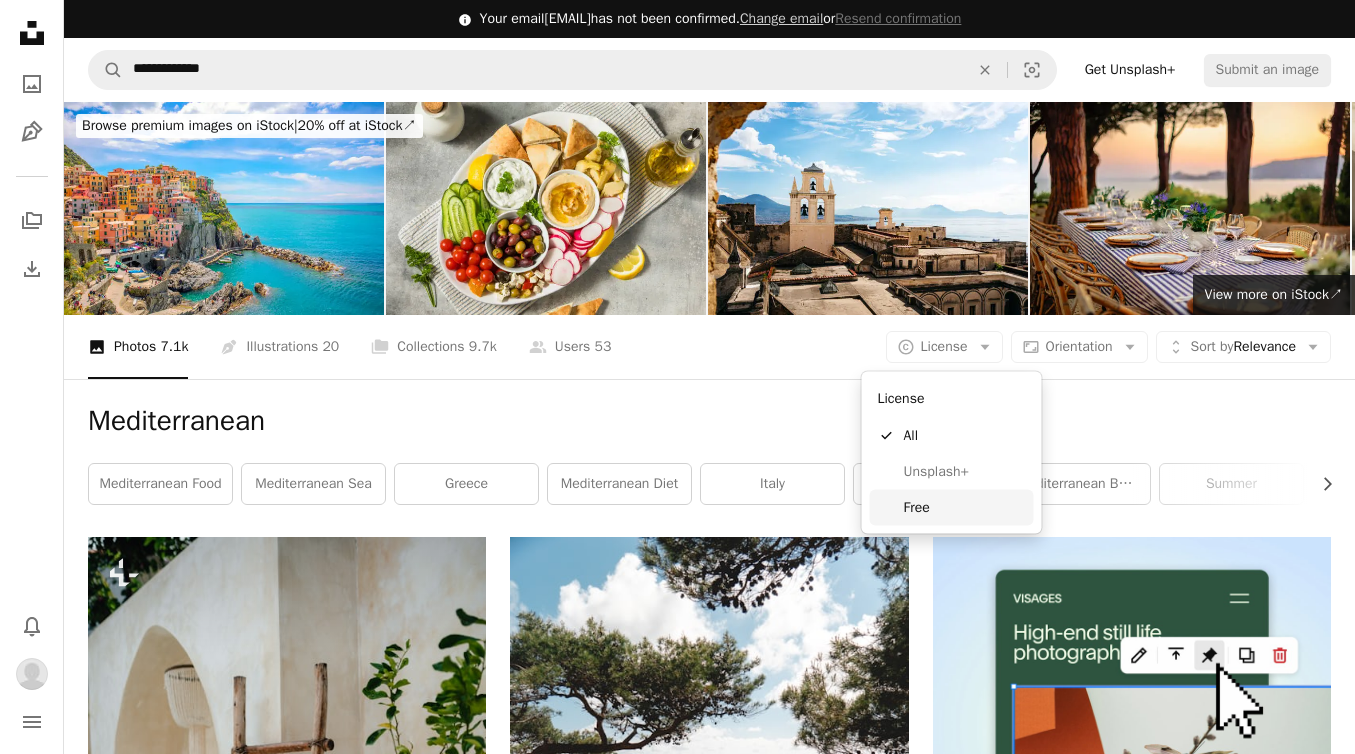 click on "Free" at bounding box center (965, 507) 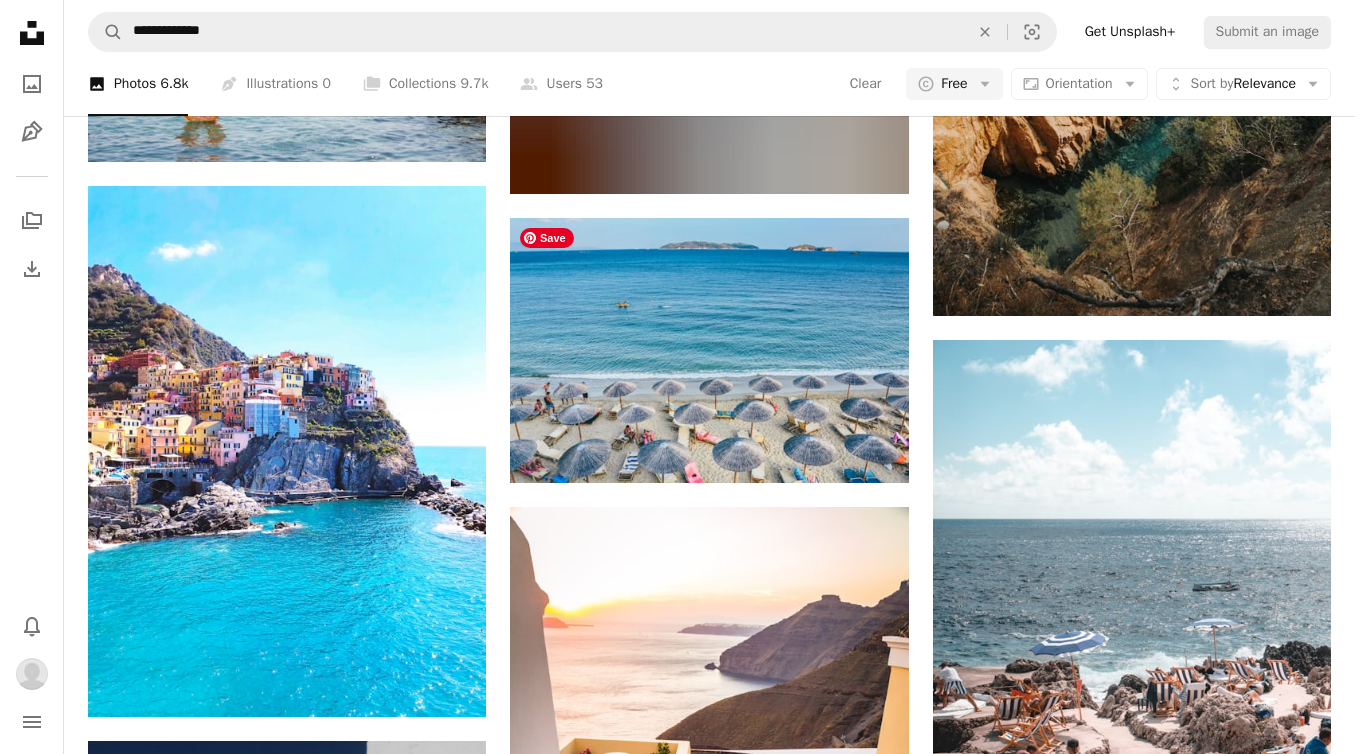 scroll, scrollTop: 1553, scrollLeft: 0, axis: vertical 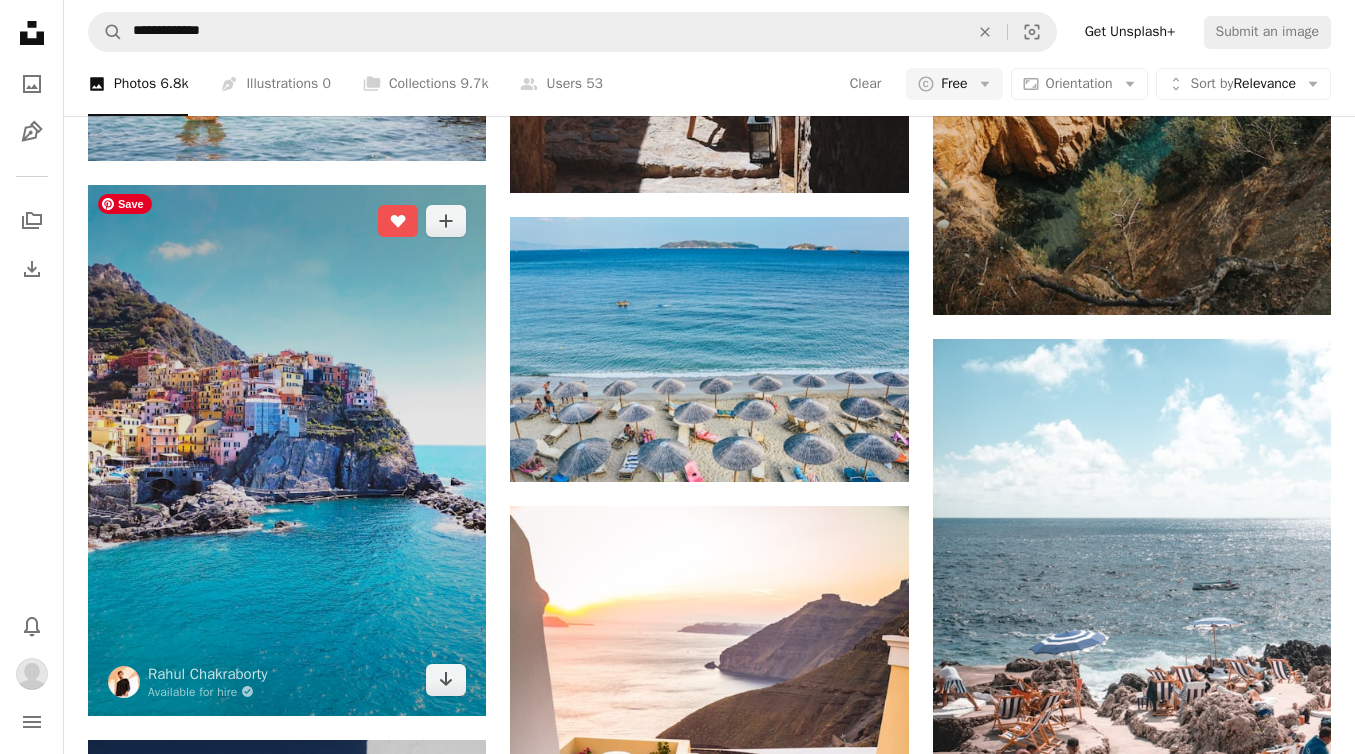 click at bounding box center (287, 450) 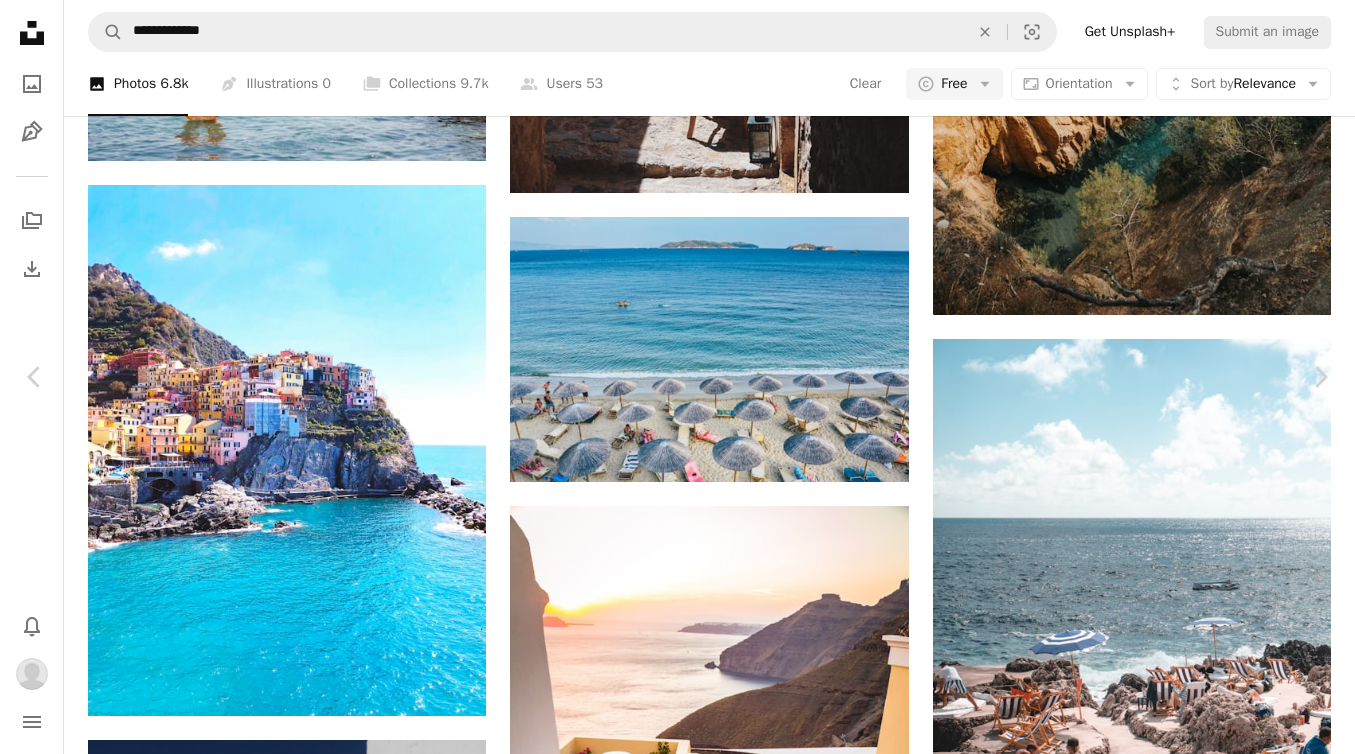 scroll, scrollTop: 30, scrollLeft: 0, axis: vertical 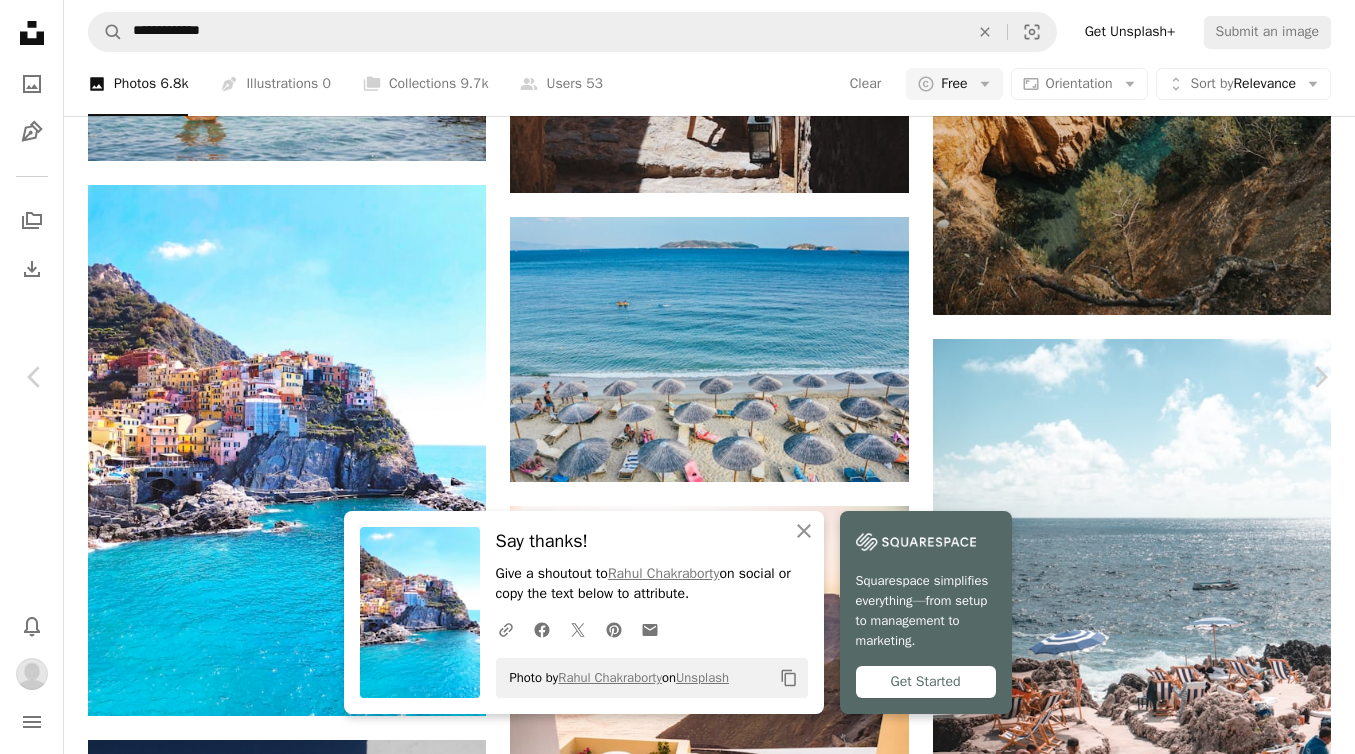 click on "An X shape" at bounding box center (20, 20) 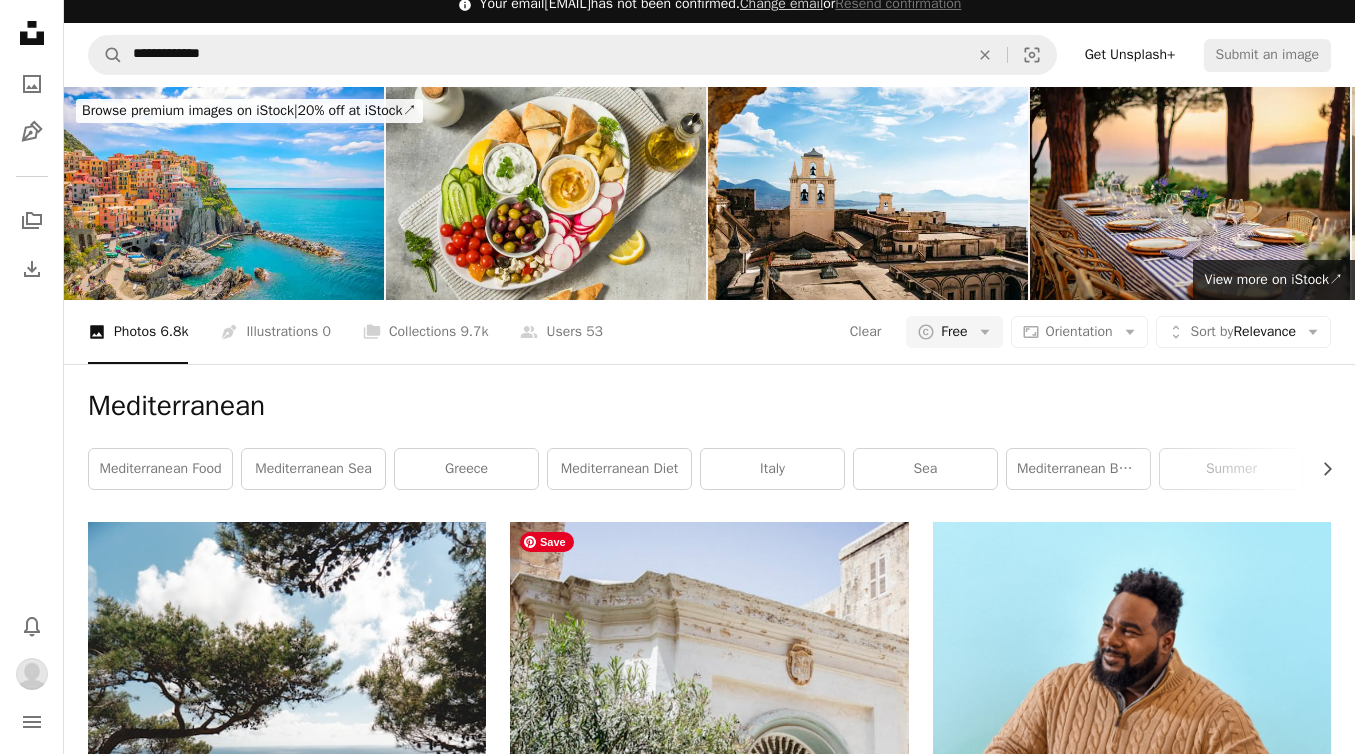 scroll, scrollTop: 0, scrollLeft: 0, axis: both 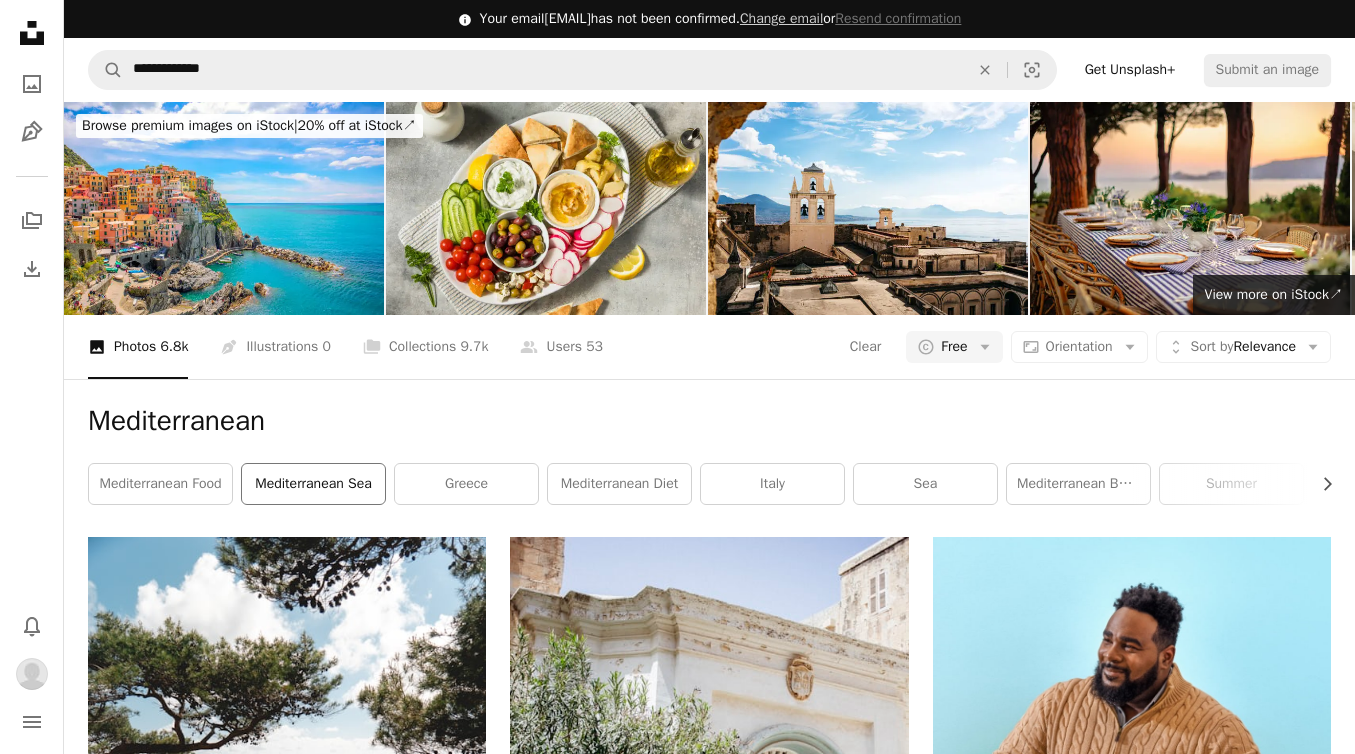 click on "mediterranean sea" at bounding box center (313, 484) 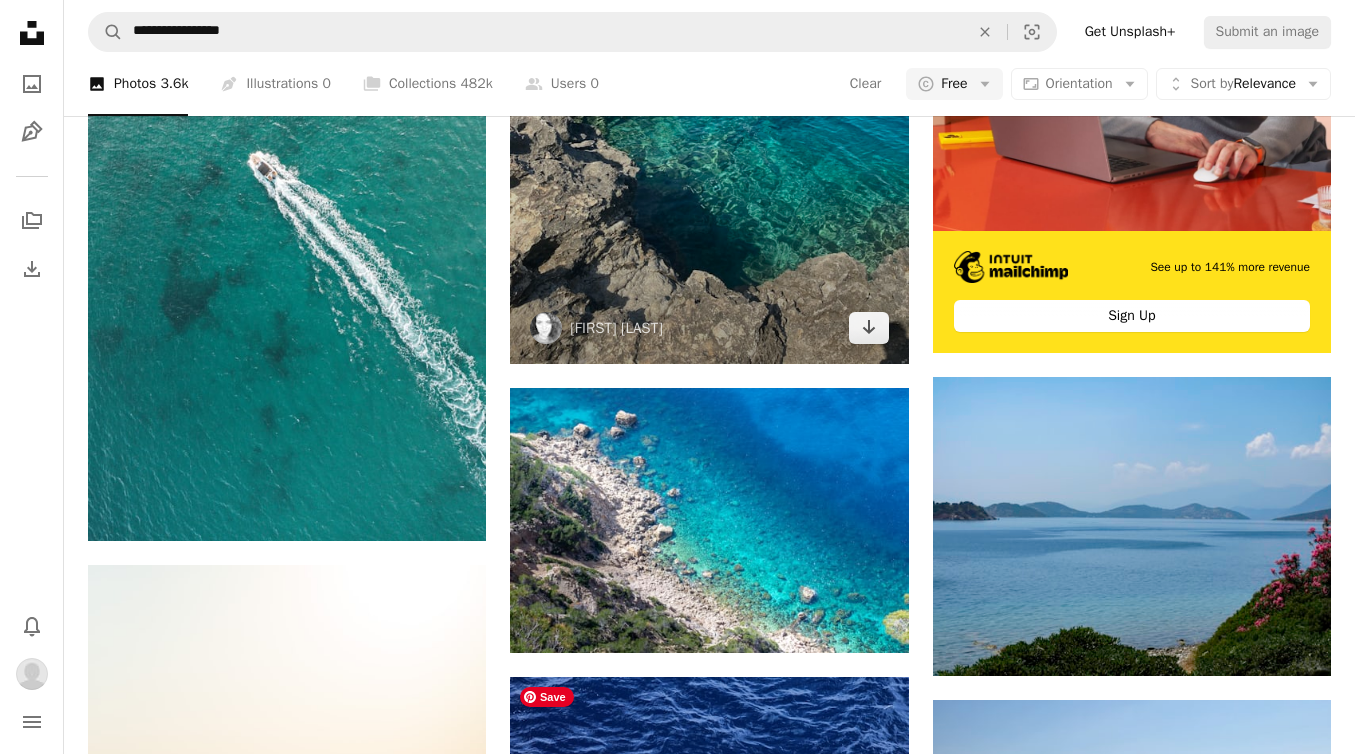 scroll, scrollTop: 256, scrollLeft: 0, axis: vertical 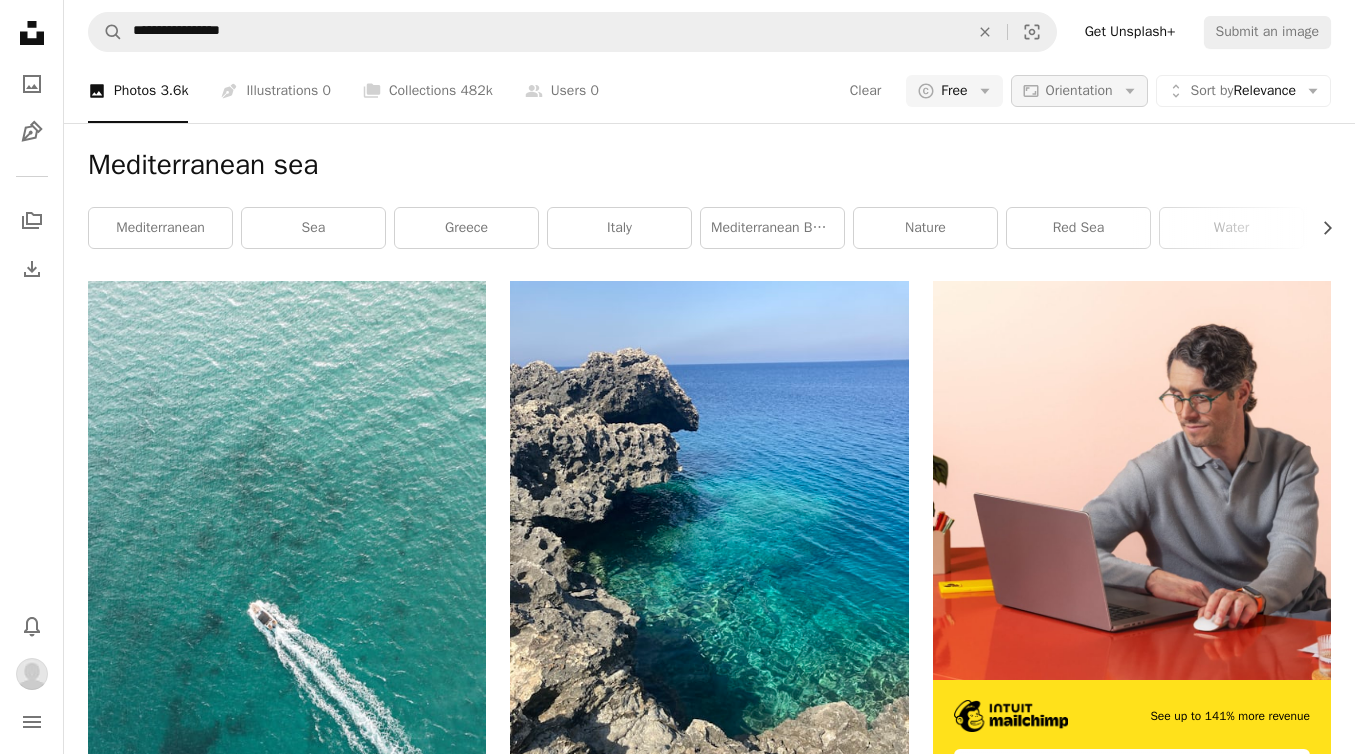 click on "Aspect ratio Orientation Arrow down" at bounding box center [1079, 91] 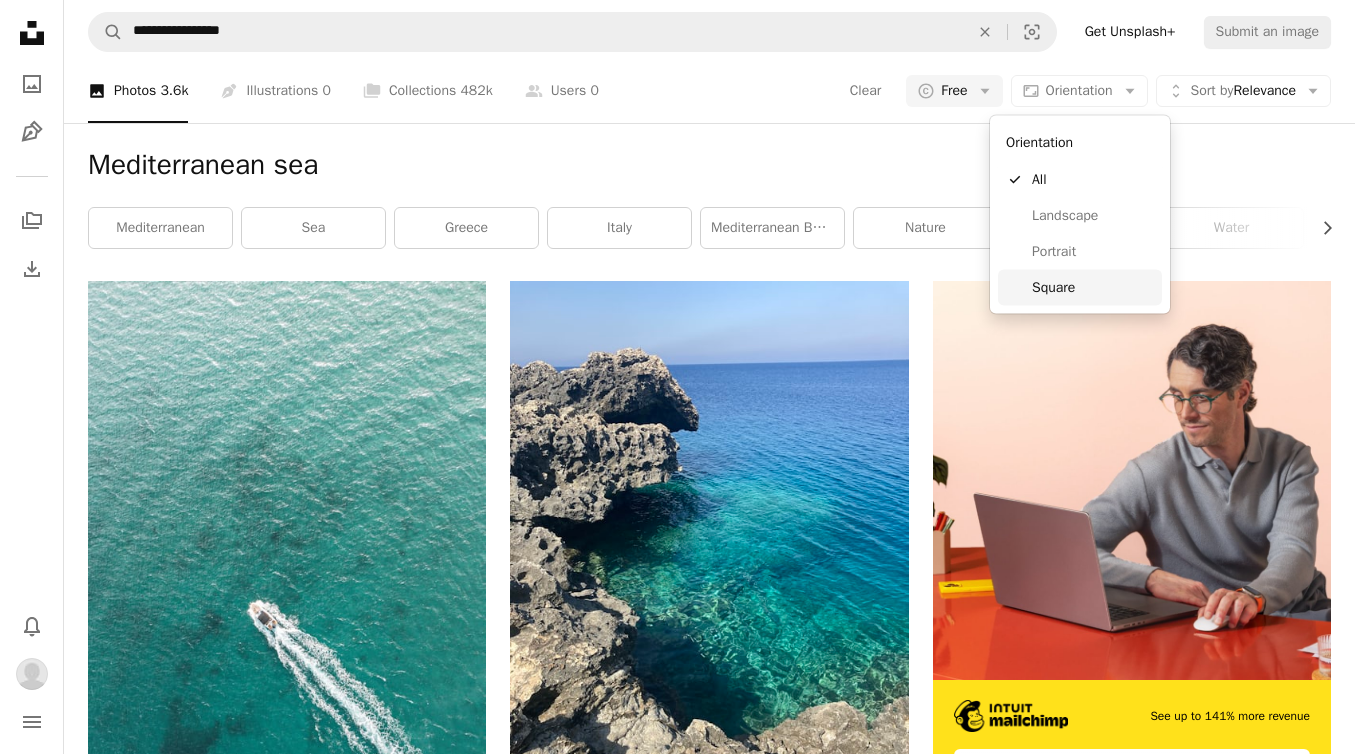 click on "Square" at bounding box center (1093, 287) 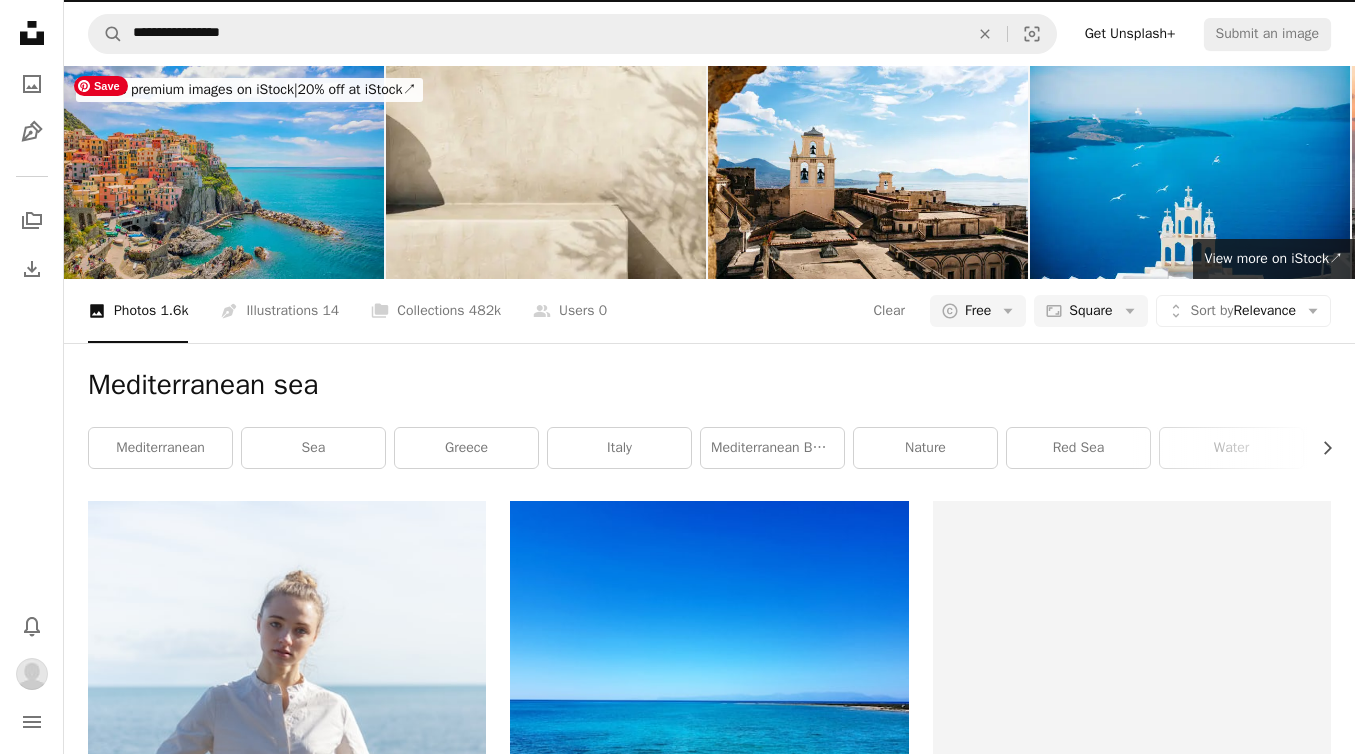 scroll, scrollTop: 0, scrollLeft: 0, axis: both 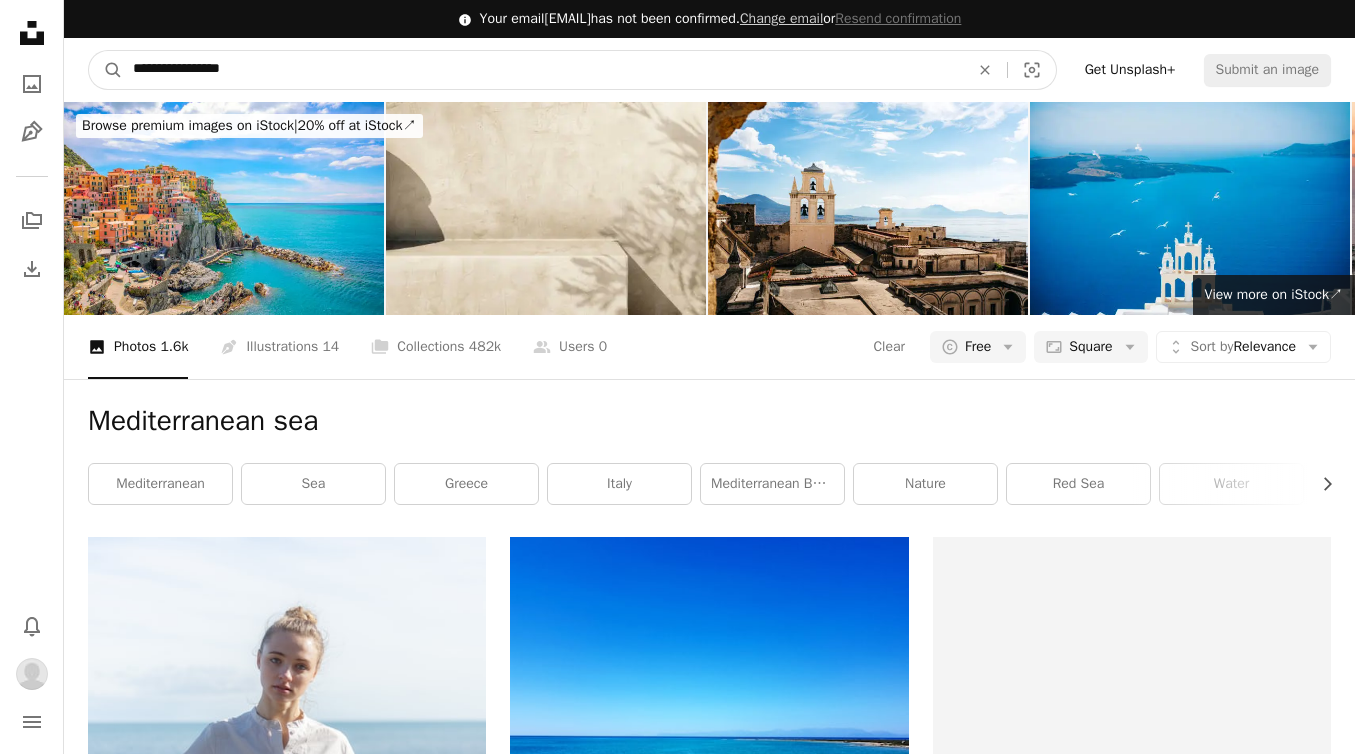 click on "**********" at bounding box center [543, 70] 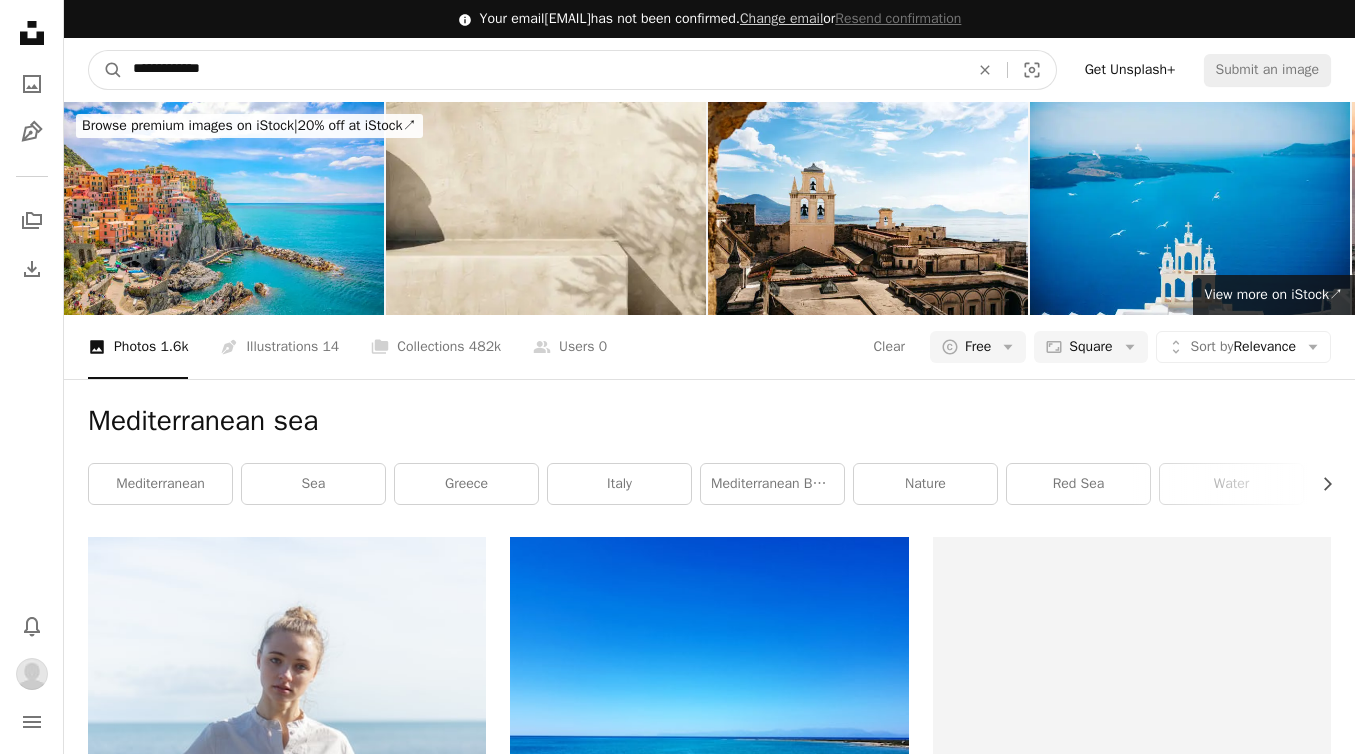 click on "A magnifying glass" at bounding box center (106, 70) 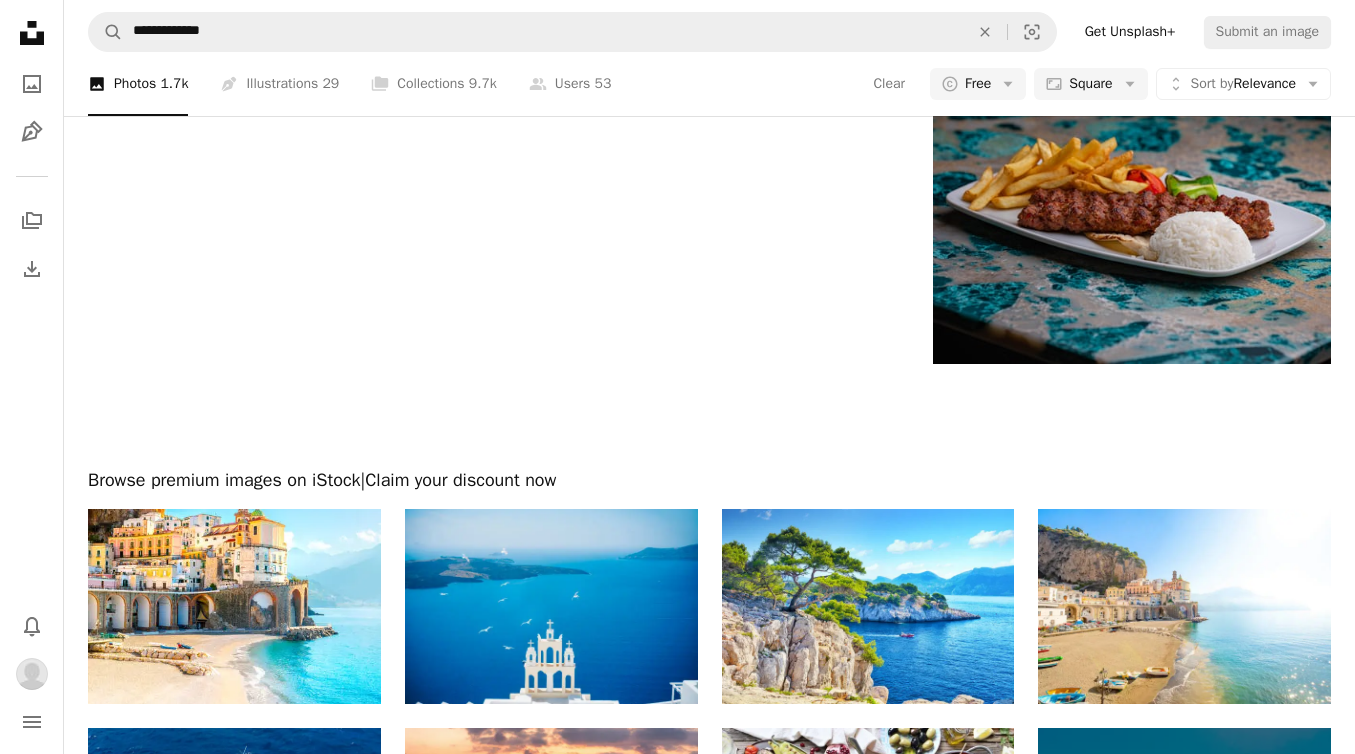 scroll, scrollTop: 4194, scrollLeft: 0, axis: vertical 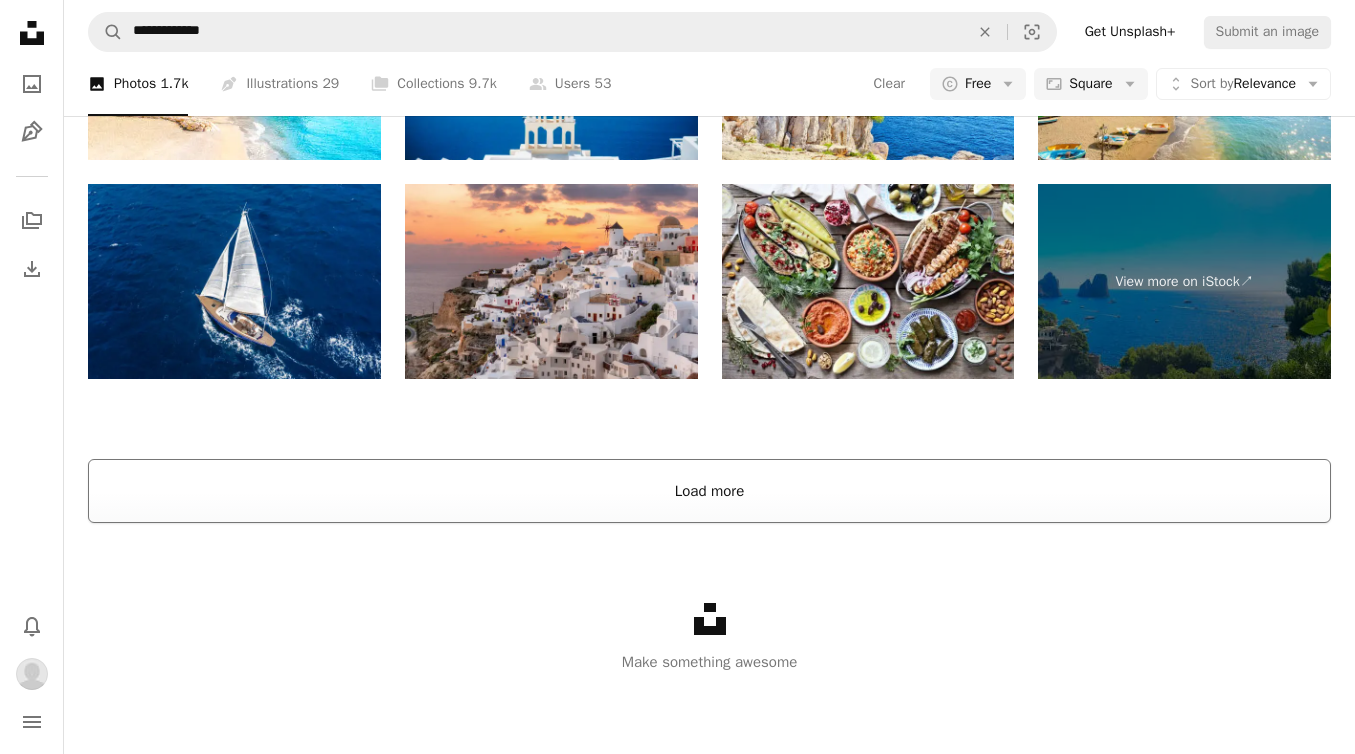 click on "Load more" at bounding box center [709, 491] 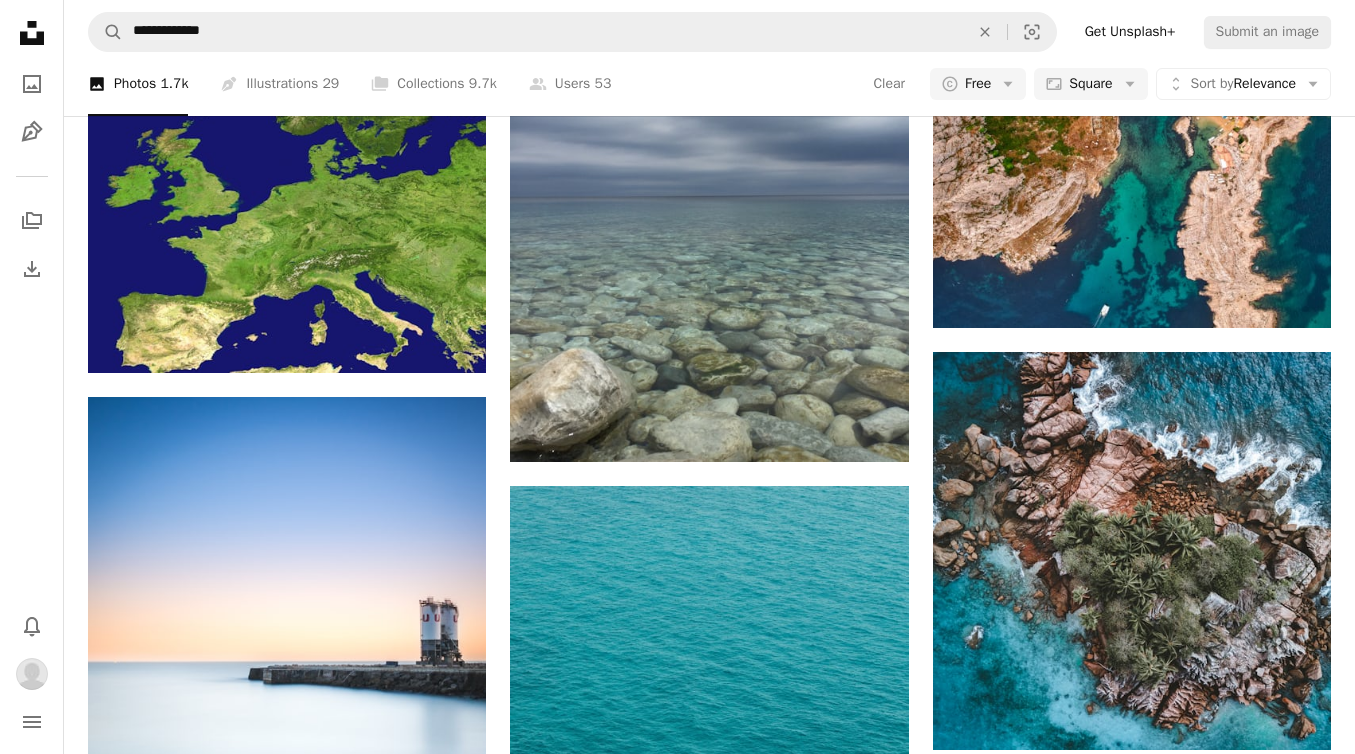 scroll, scrollTop: 9322, scrollLeft: 0, axis: vertical 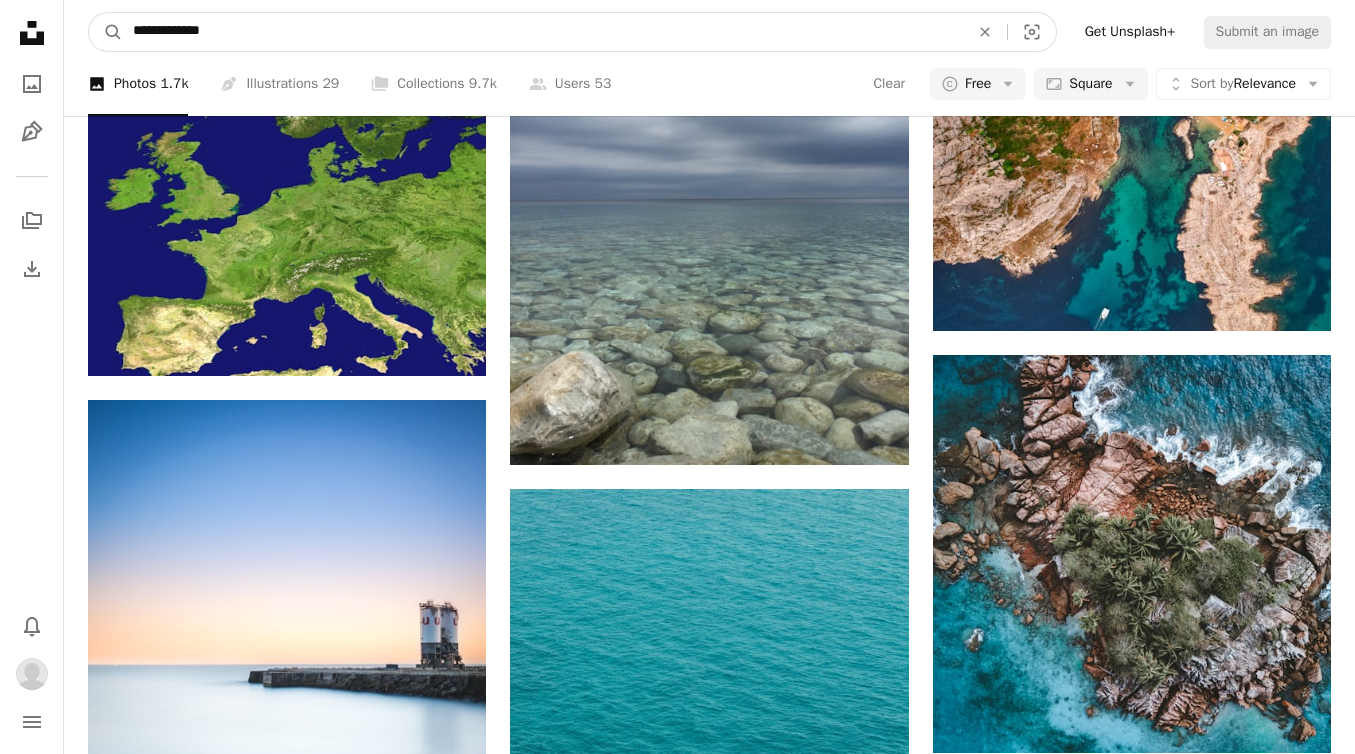 click on "**********" at bounding box center [543, 32] 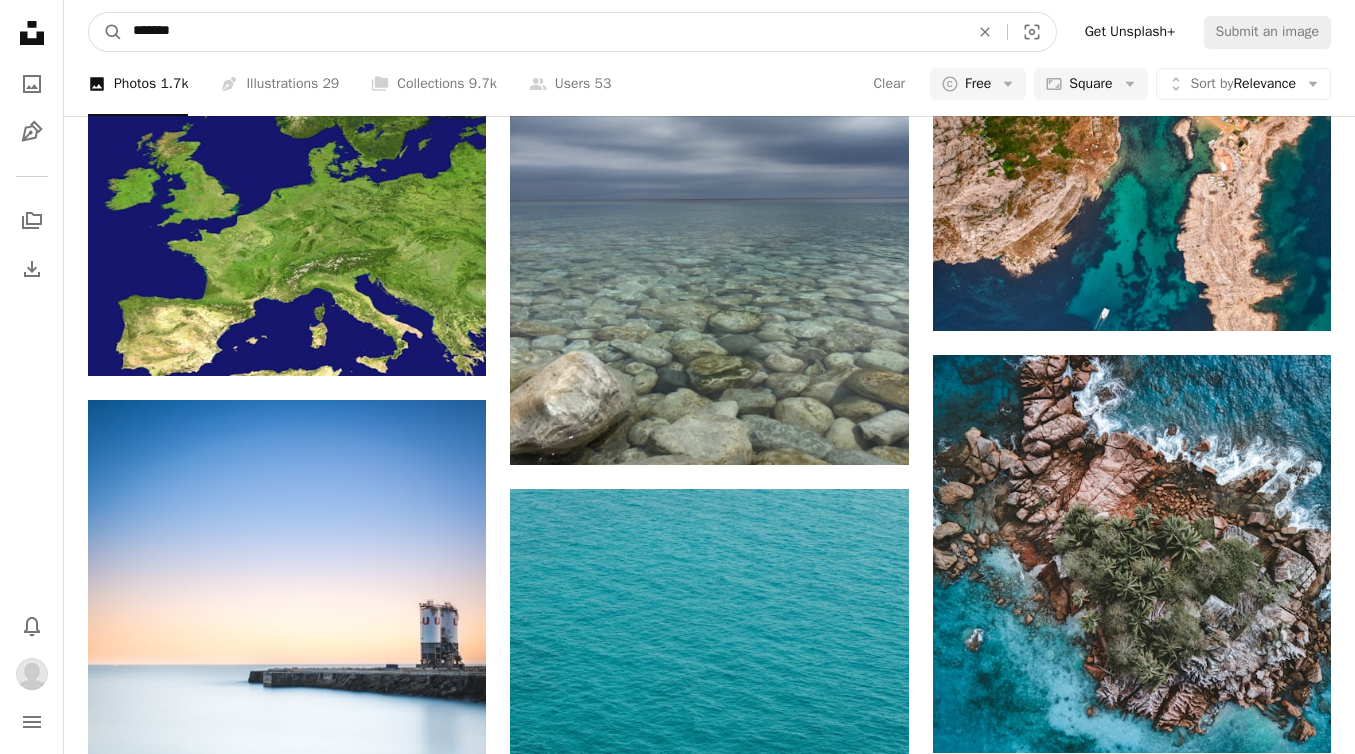 type on "*******" 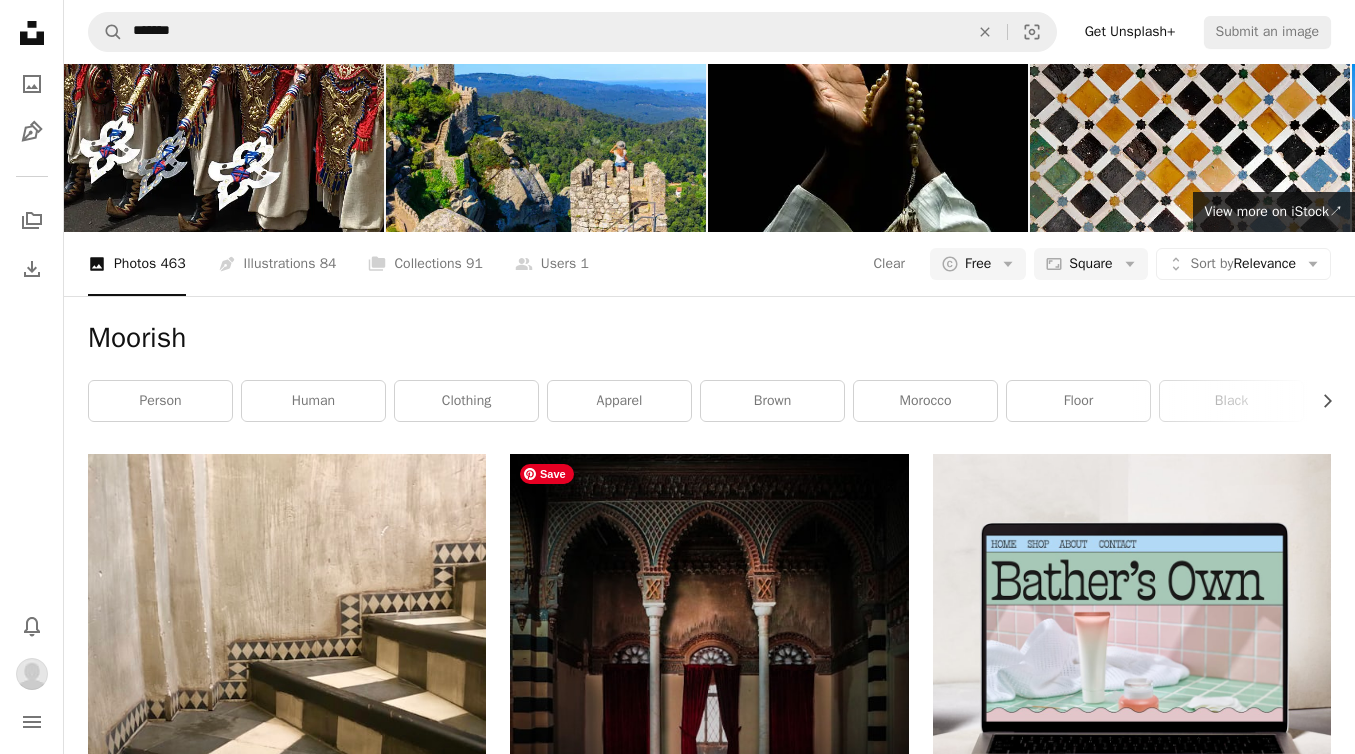 scroll, scrollTop: 67, scrollLeft: 0, axis: vertical 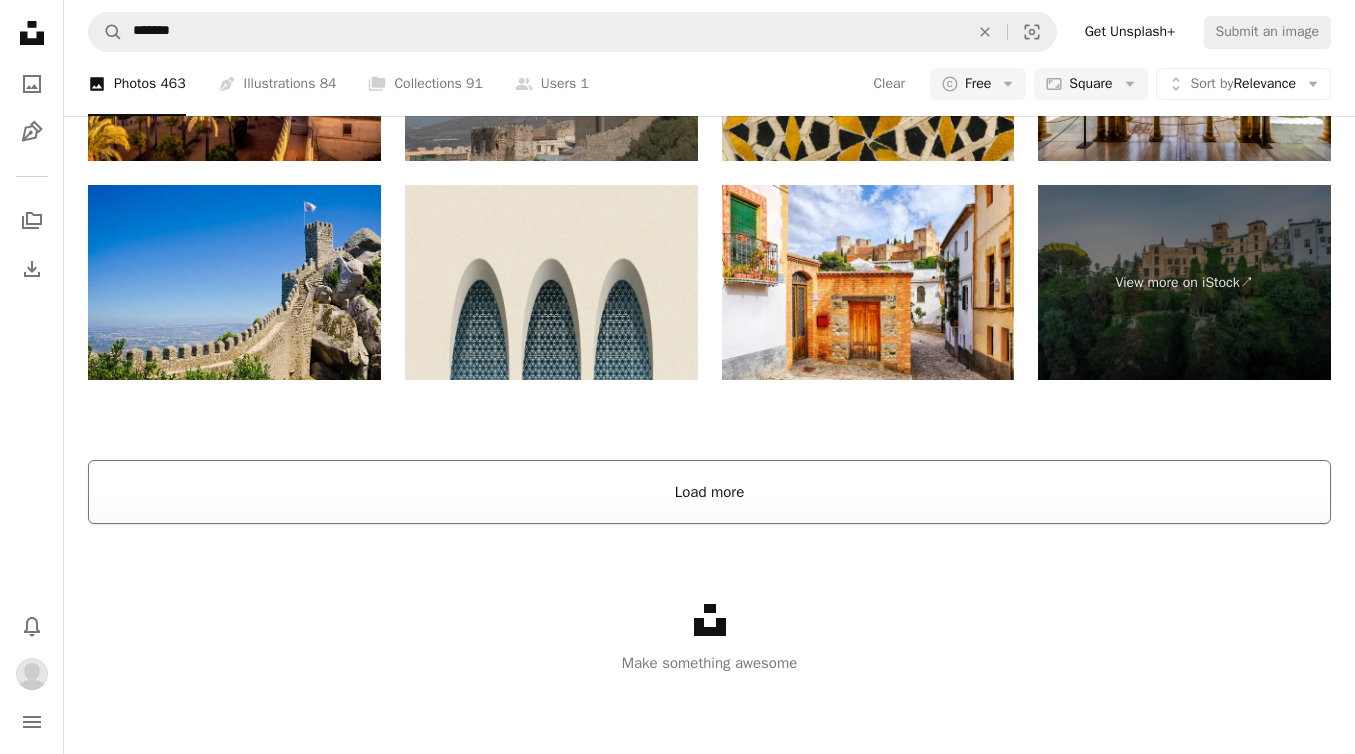 click on "Load more" at bounding box center [709, 492] 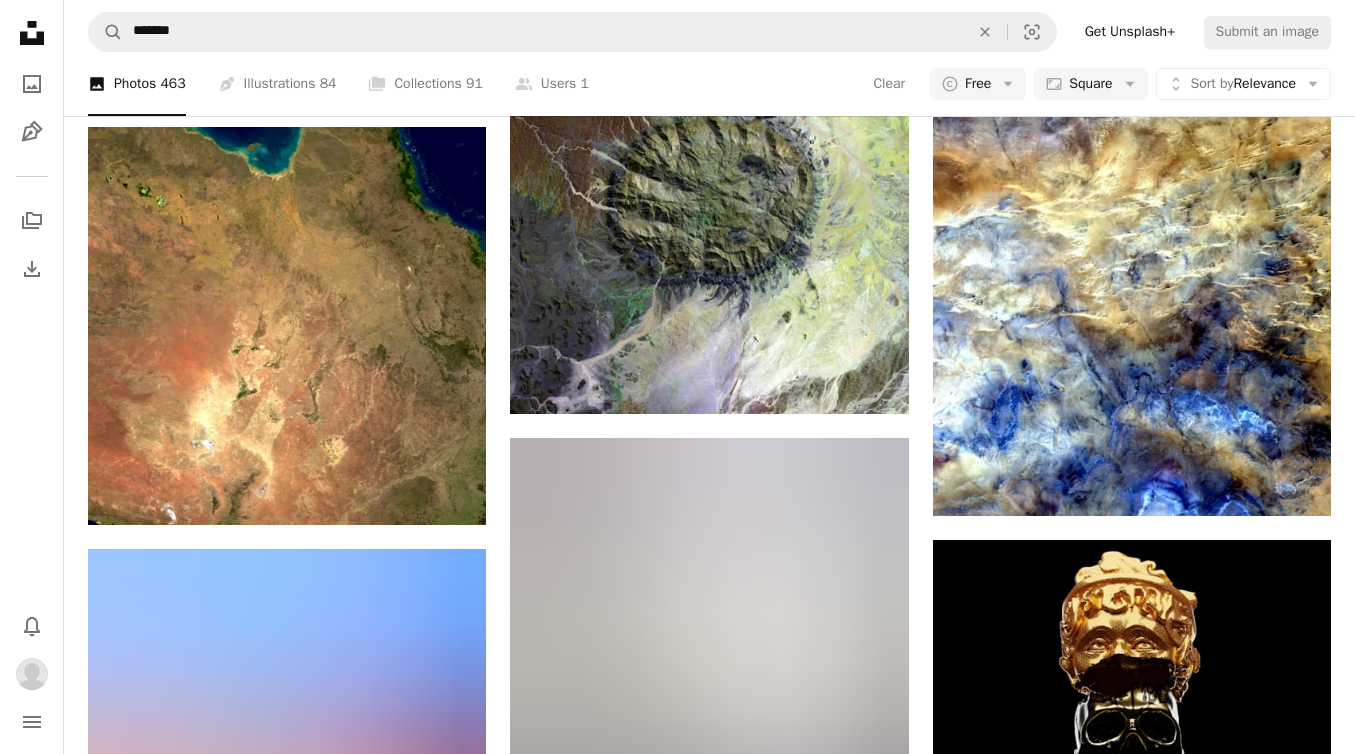 scroll, scrollTop: 3584, scrollLeft: 0, axis: vertical 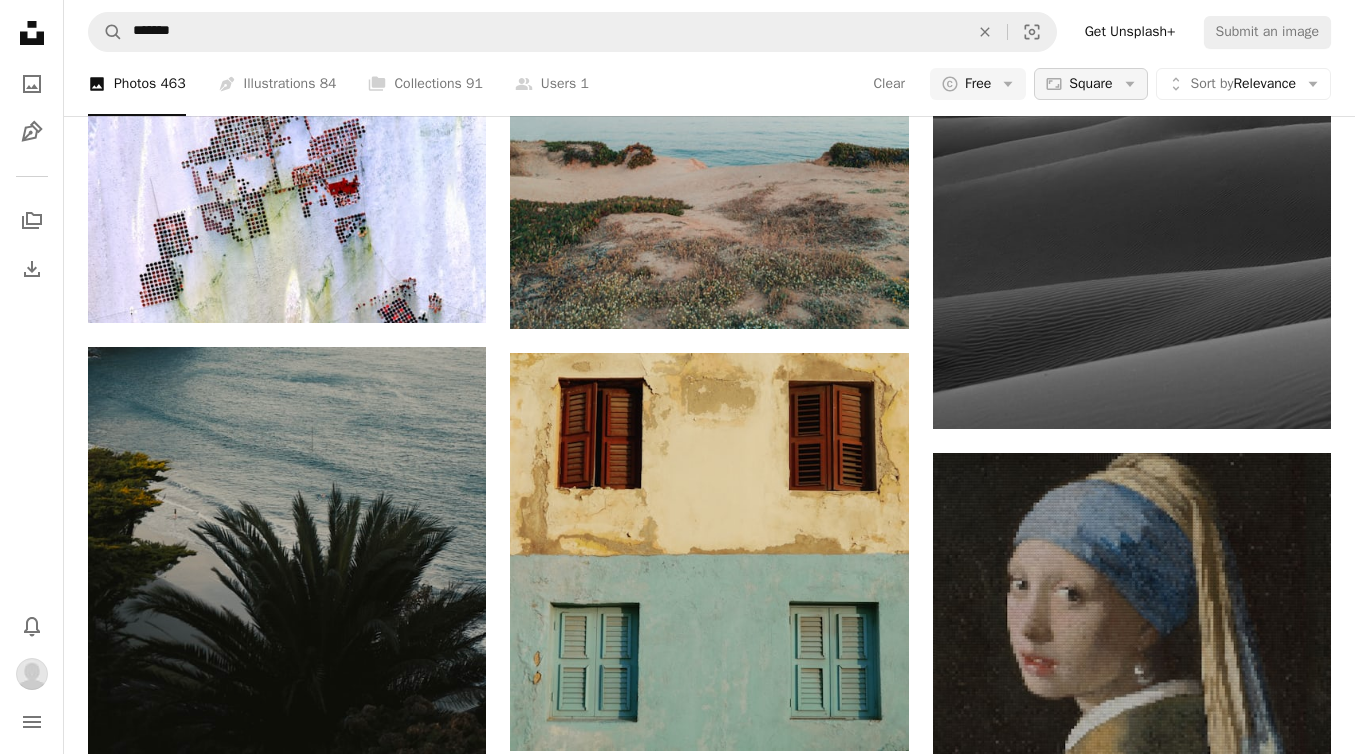 click on "Square" at bounding box center [1090, 84] 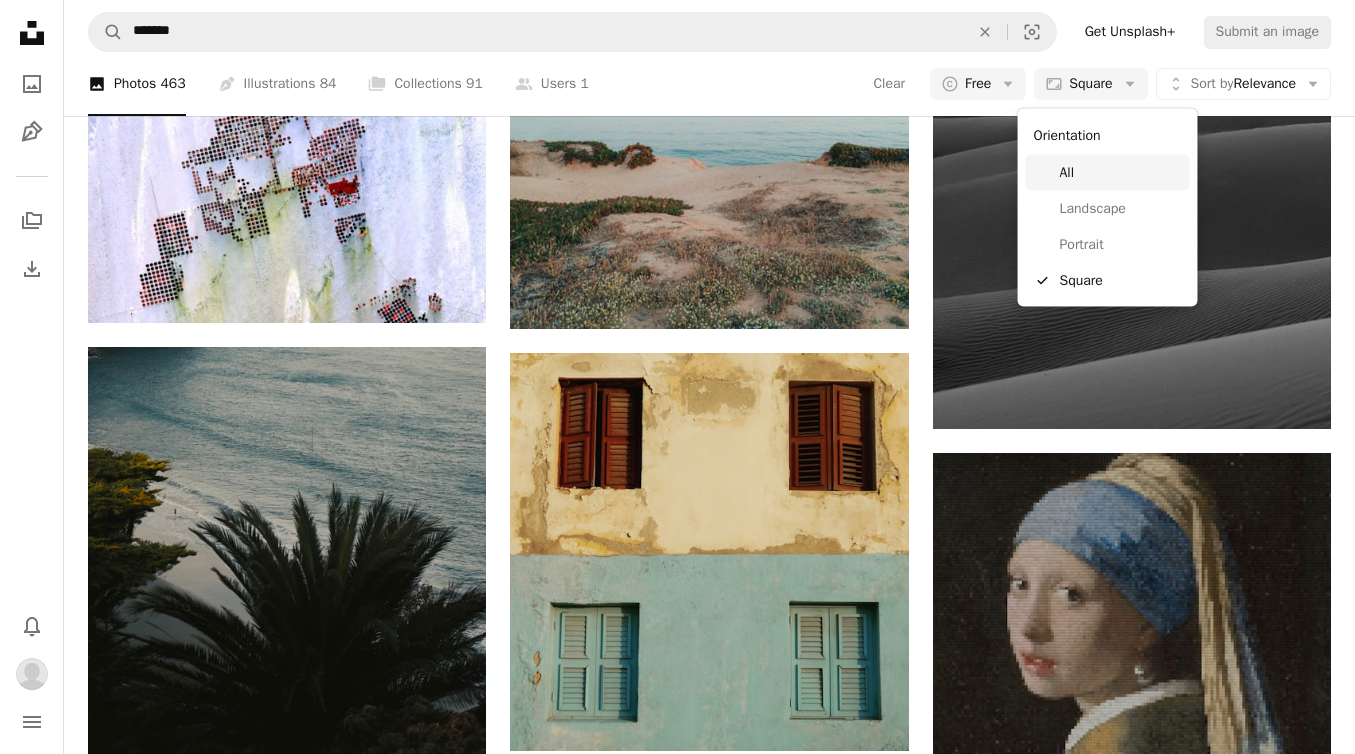 click on "All" at bounding box center (1121, 173) 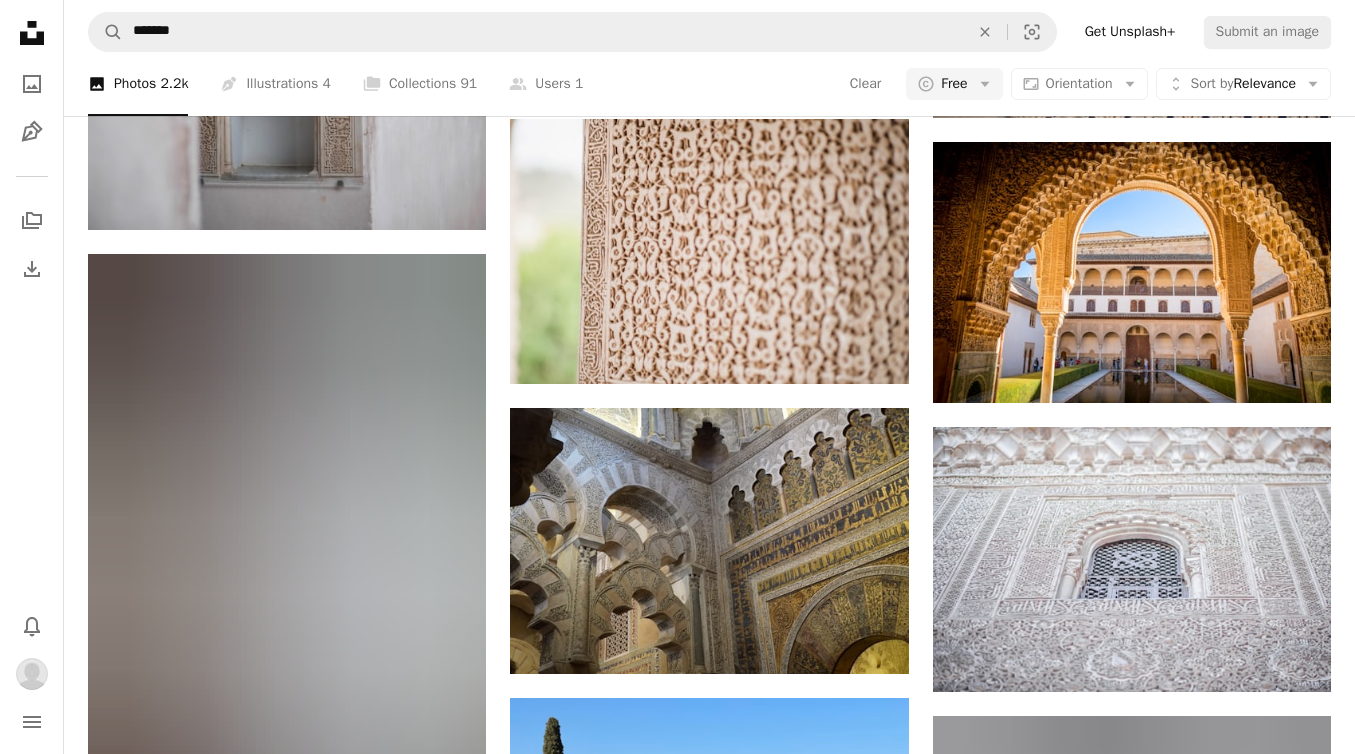 scroll, scrollTop: 7541, scrollLeft: 0, axis: vertical 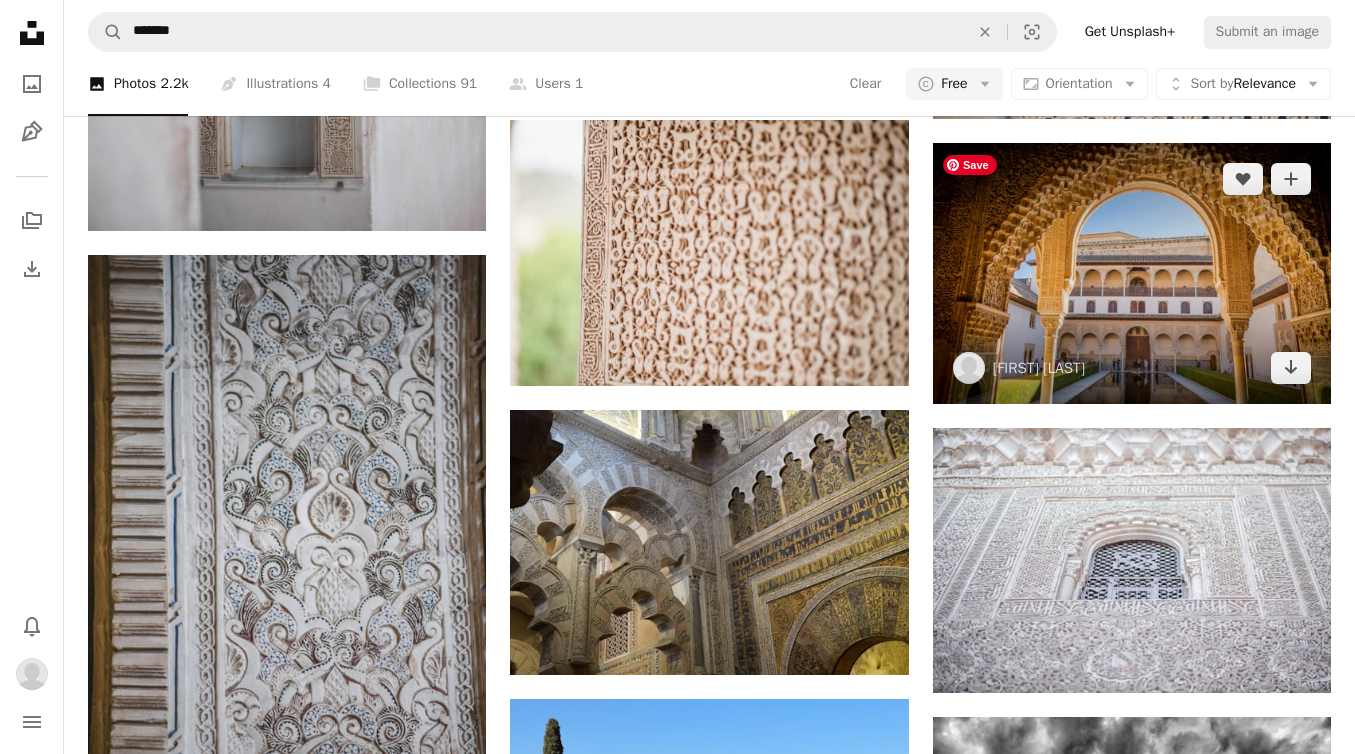 click at bounding box center (1132, 273) 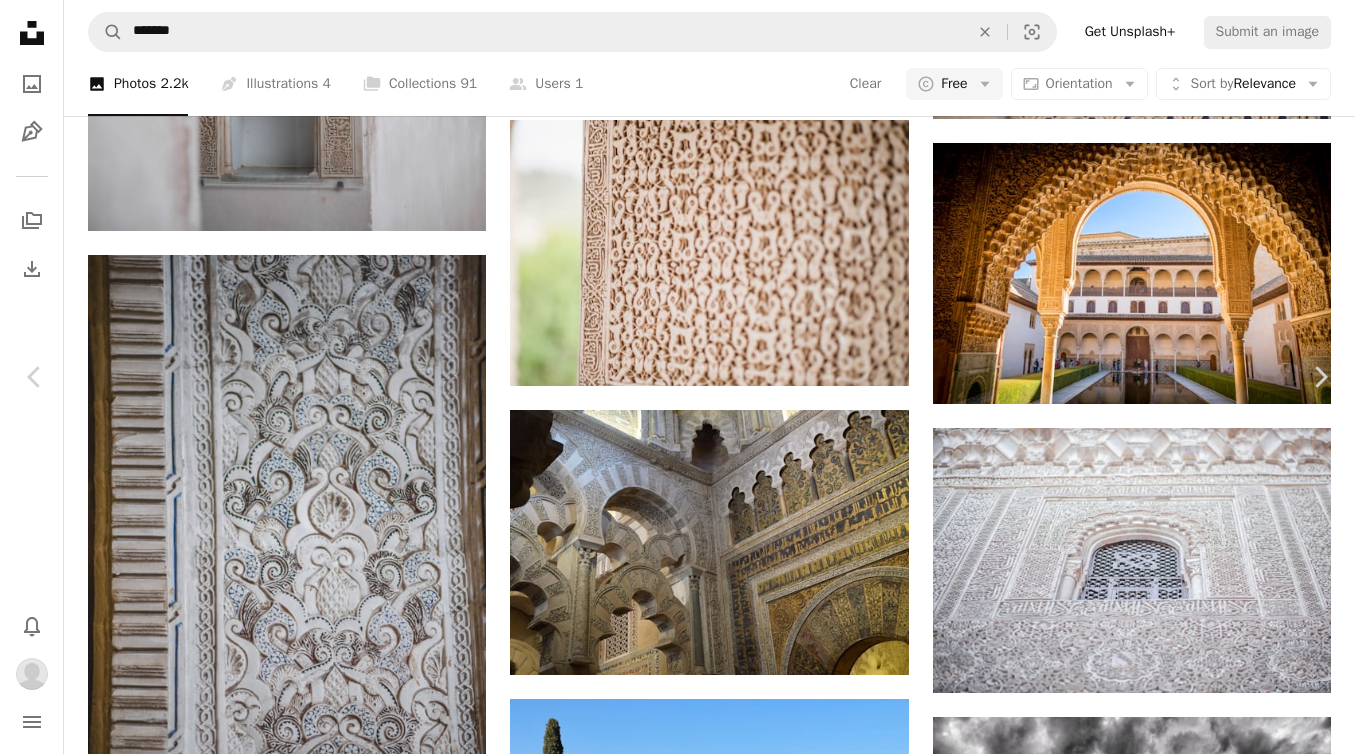 click on "An X shape" at bounding box center [20, 20] 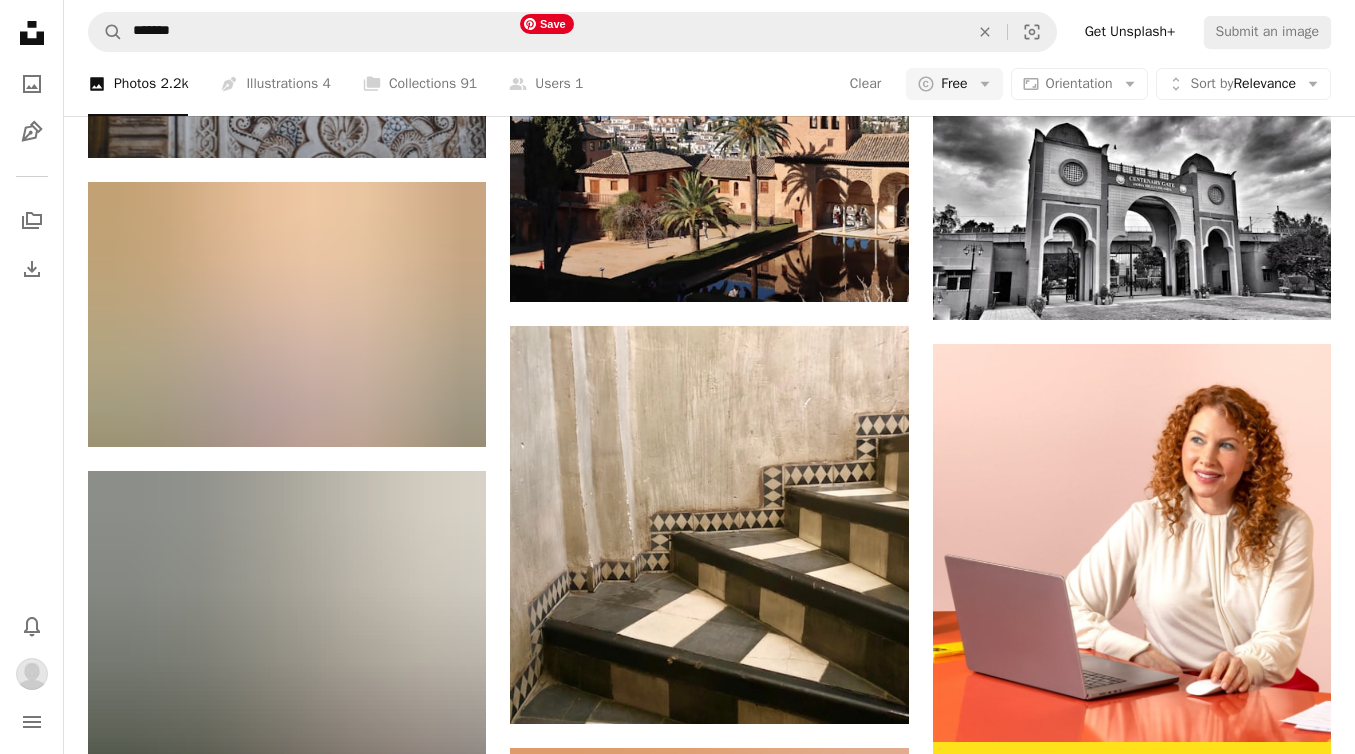 scroll, scrollTop: 8241, scrollLeft: 0, axis: vertical 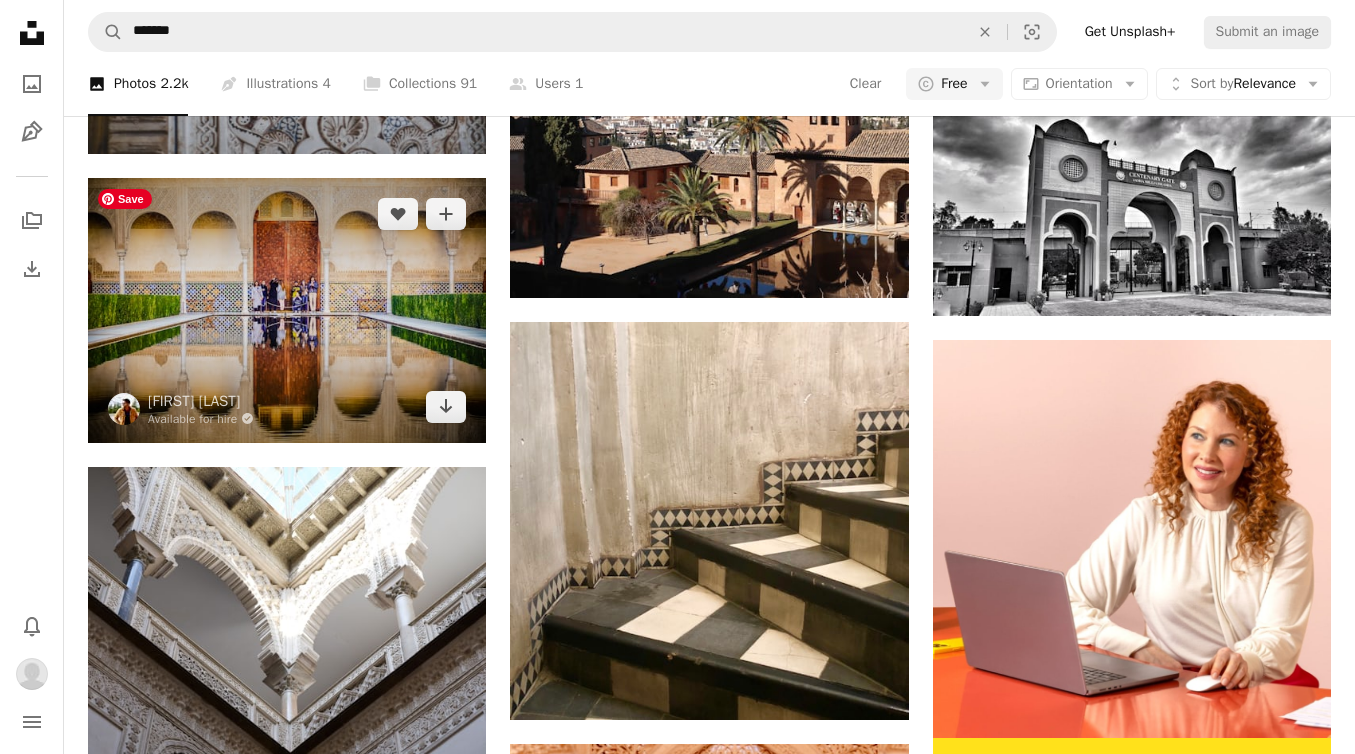 click at bounding box center (287, 310) 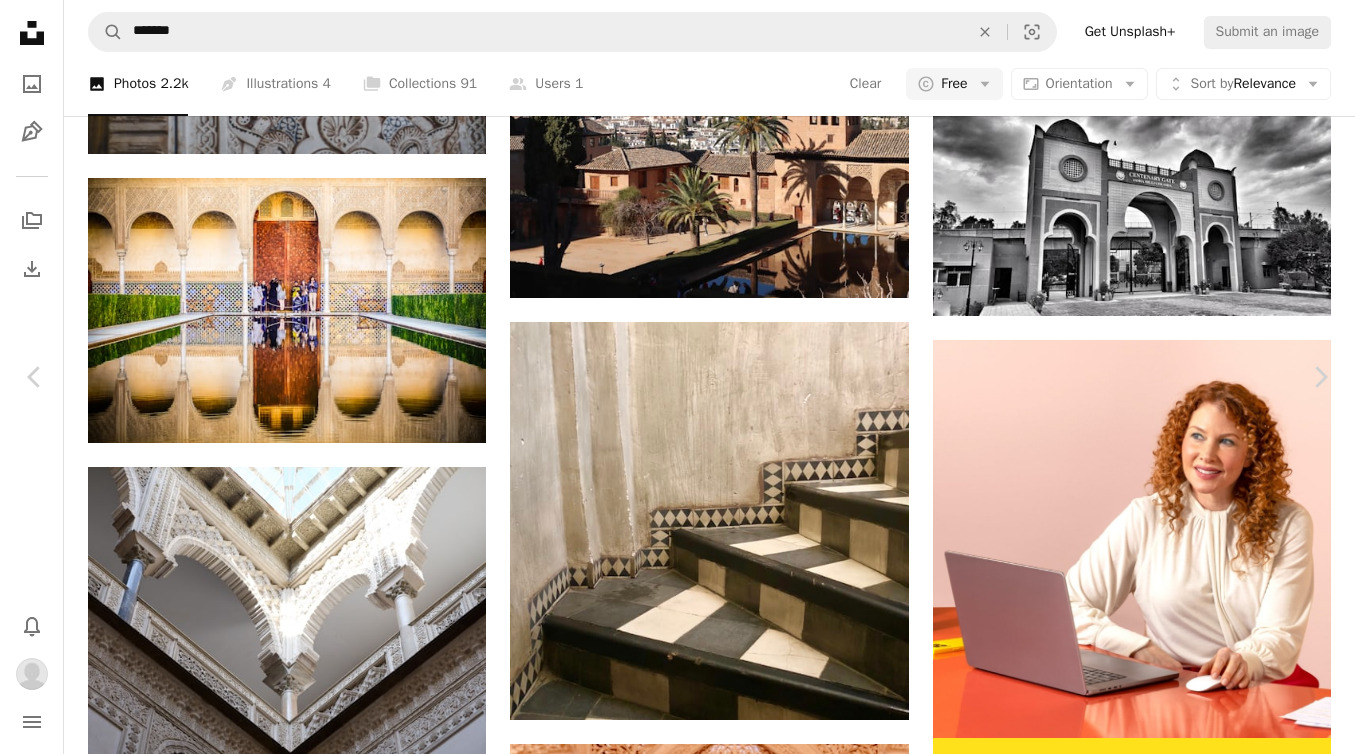 click on "An X shape" at bounding box center [20, 20] 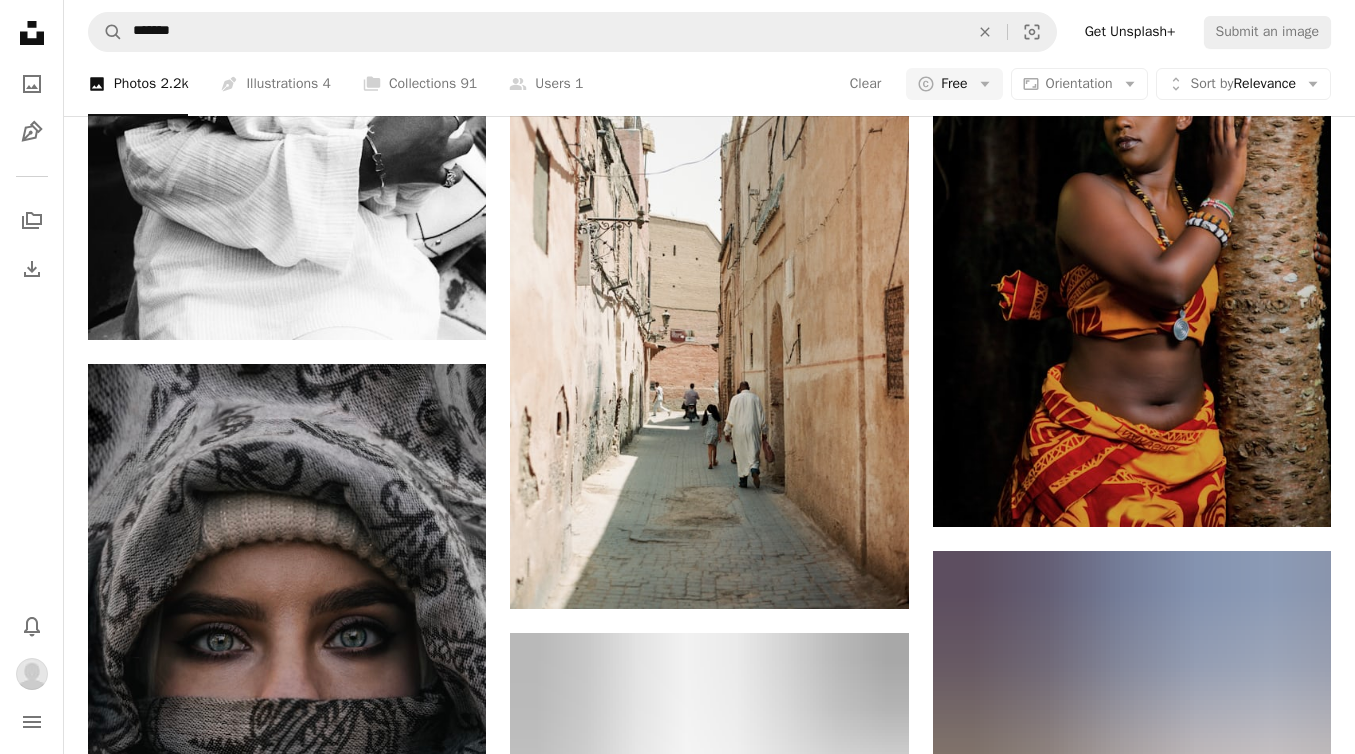 scroll, scrollTop: 29918, scrollLeft: 0, axis: vertical 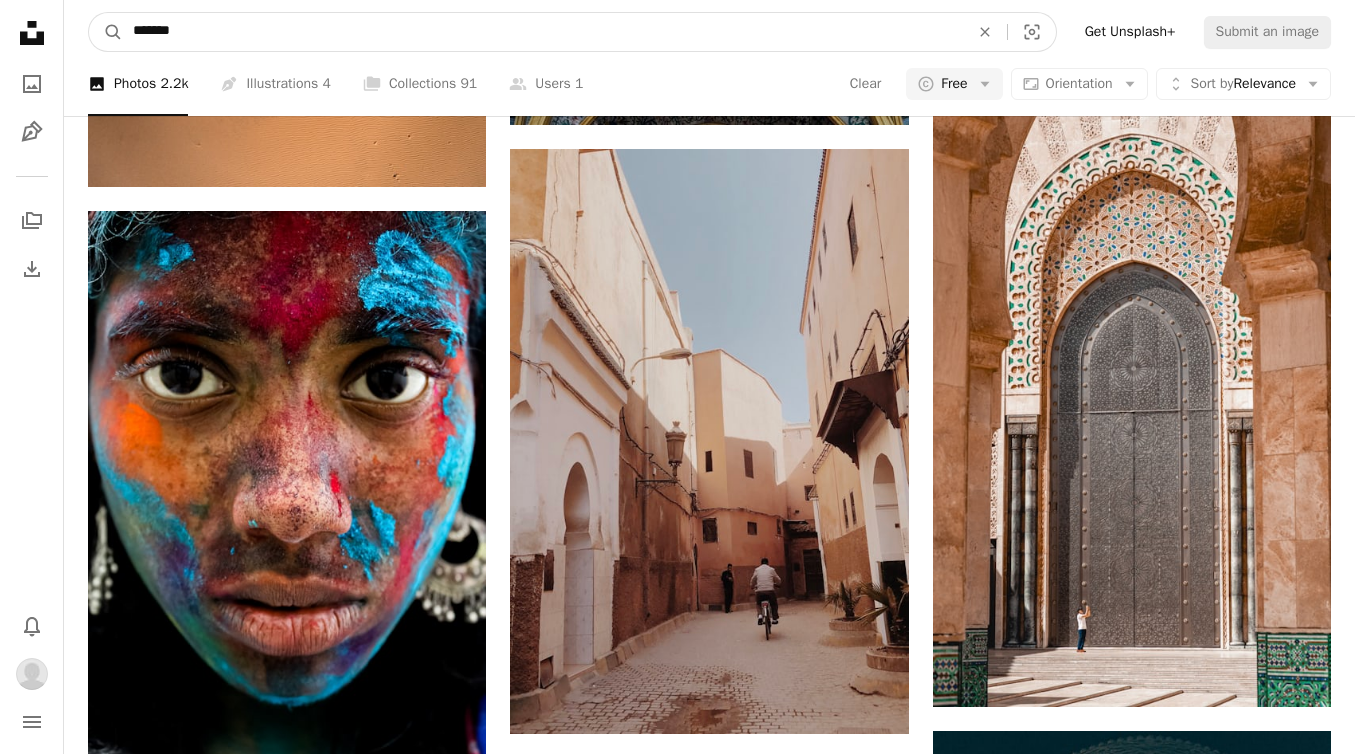 click on "*******" at bounding box center (543, 32) 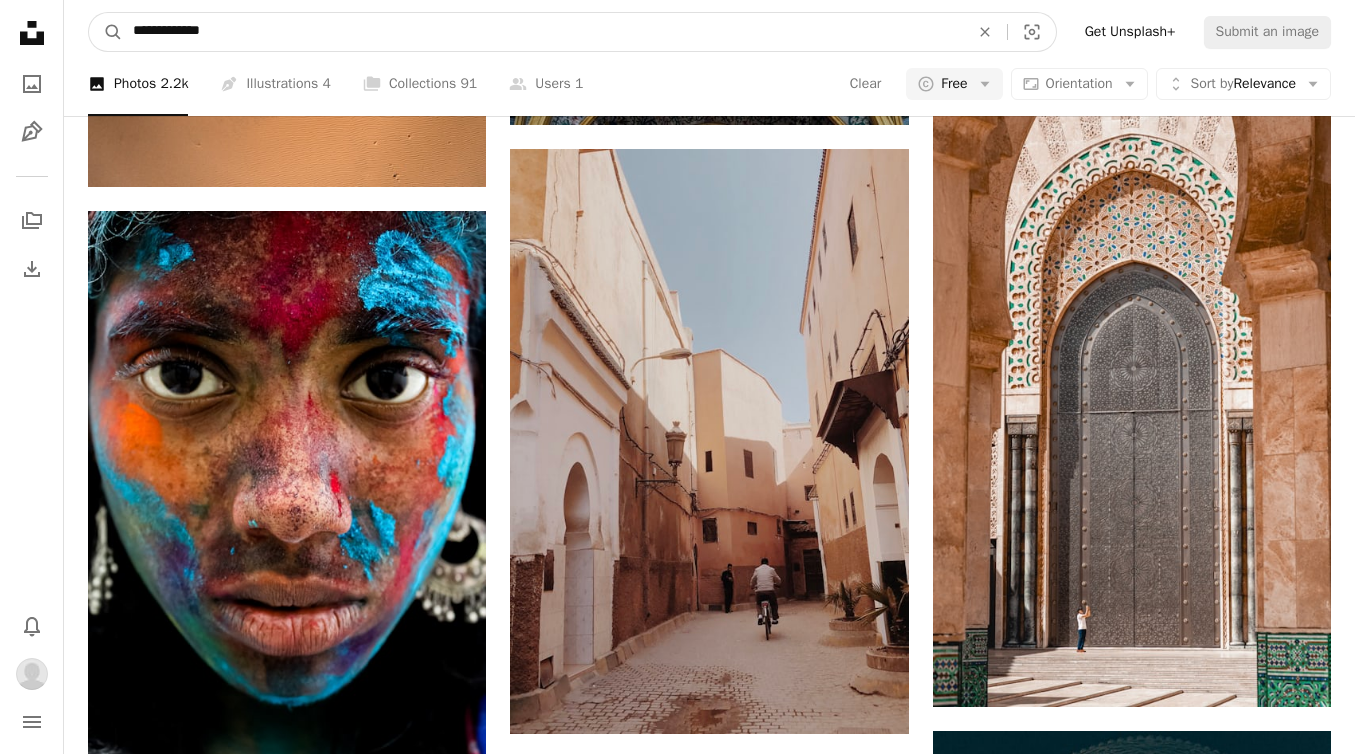 type on "**********" 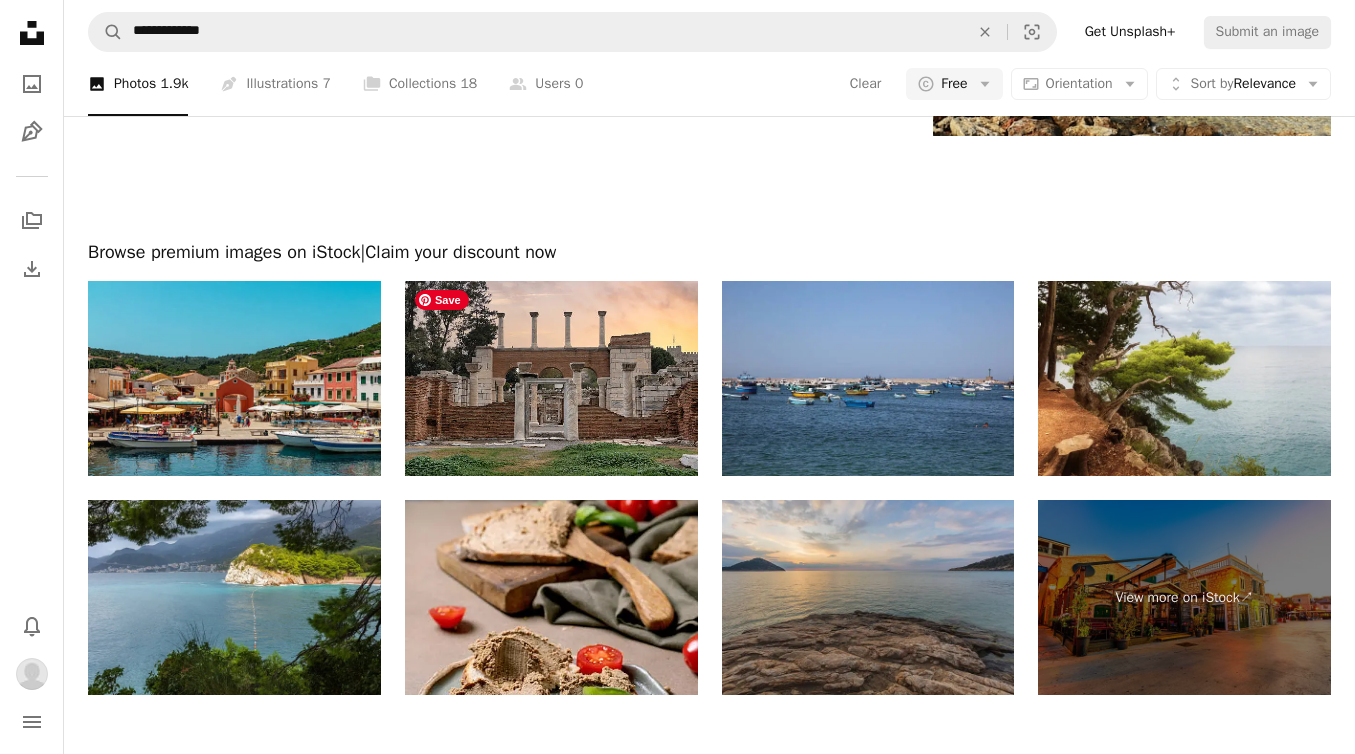 scroll, scrollTop: 3448, scrollLeft: 0, axis: vertical 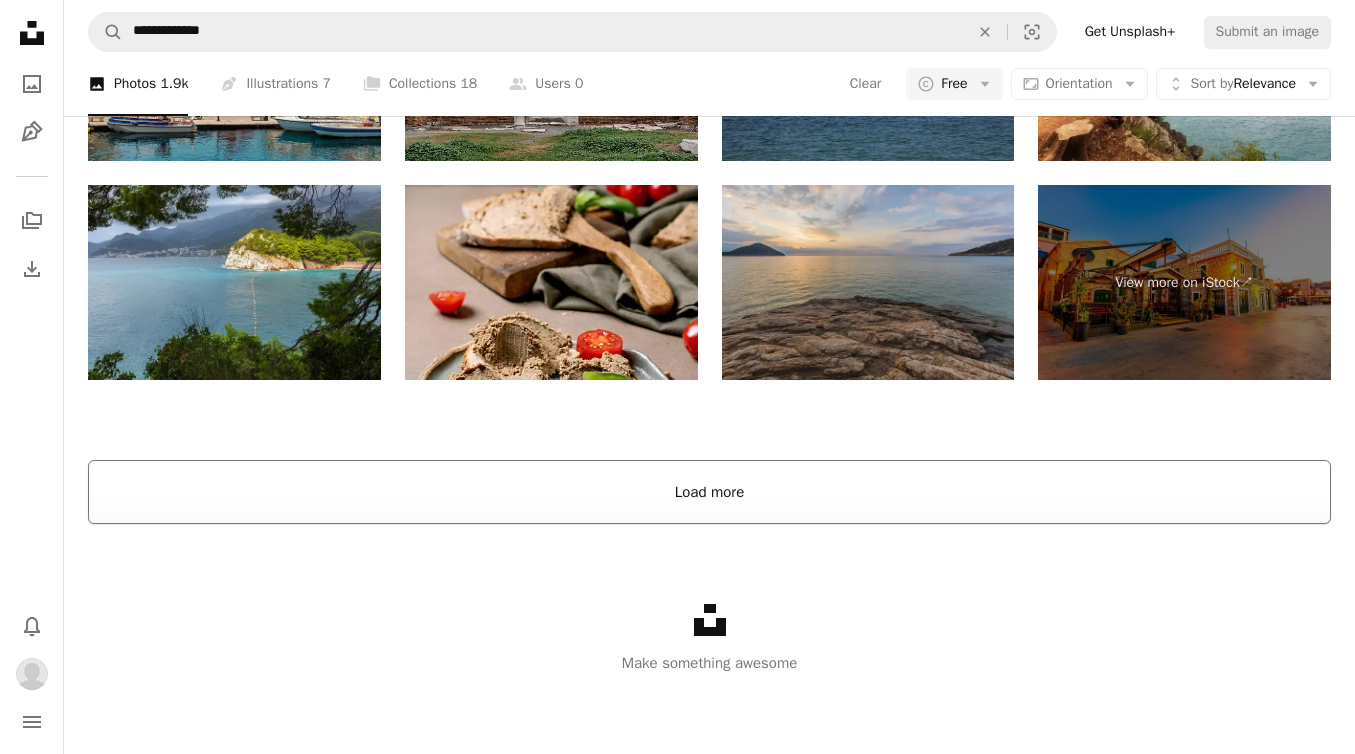 click on "Load more" at bounding box center [709, 492] 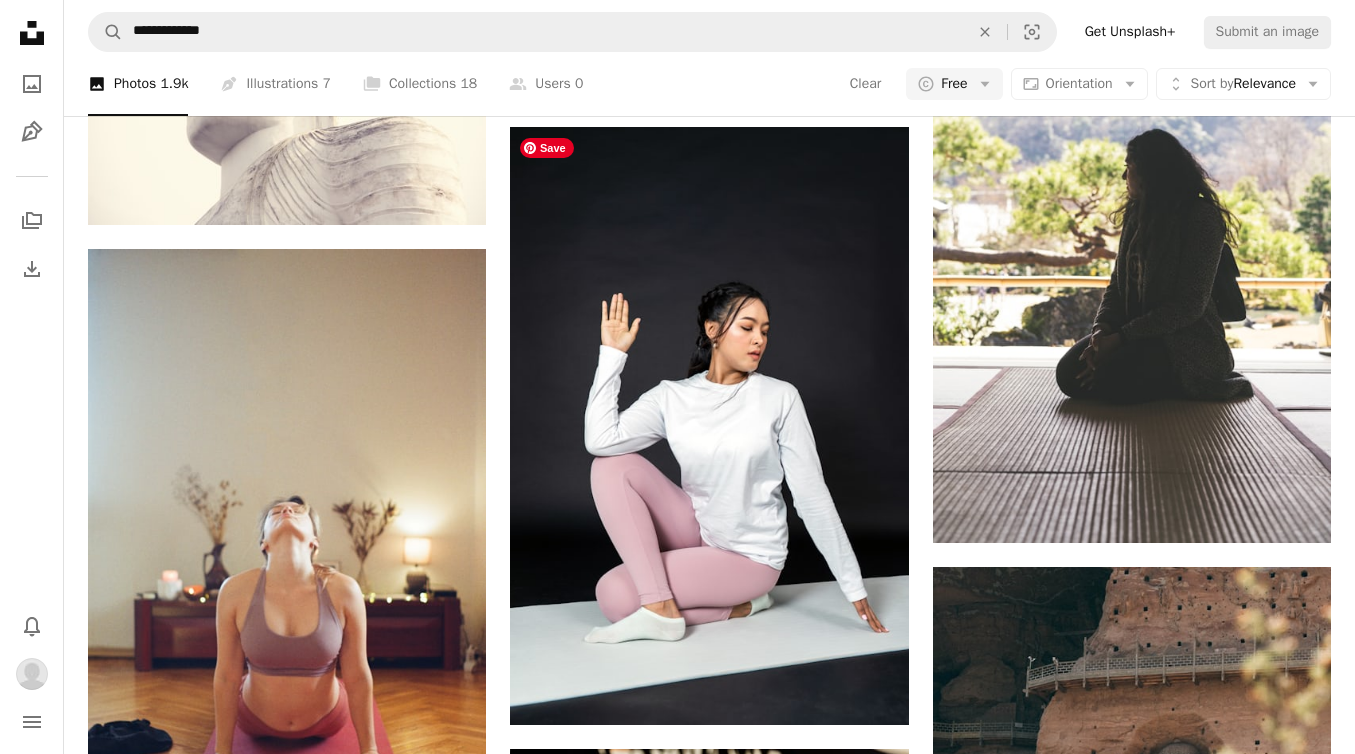 scroll, scrollTop: 15952, scrollLeft: 0, axis: vertical 